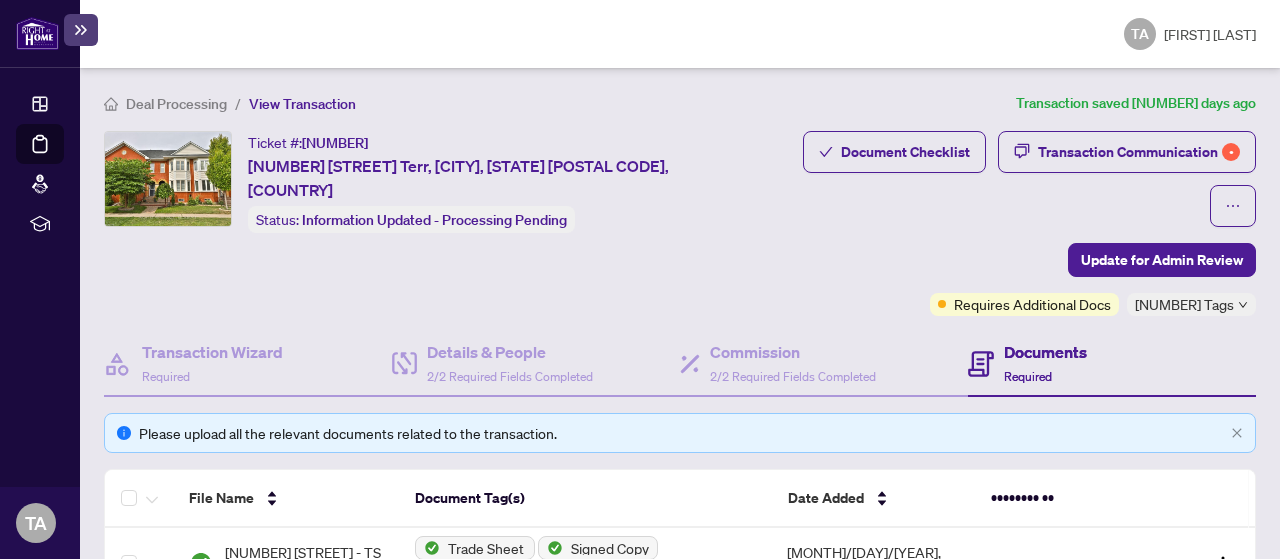 scroll, scrollTop: 0, scrollLeft: 0, axis: both 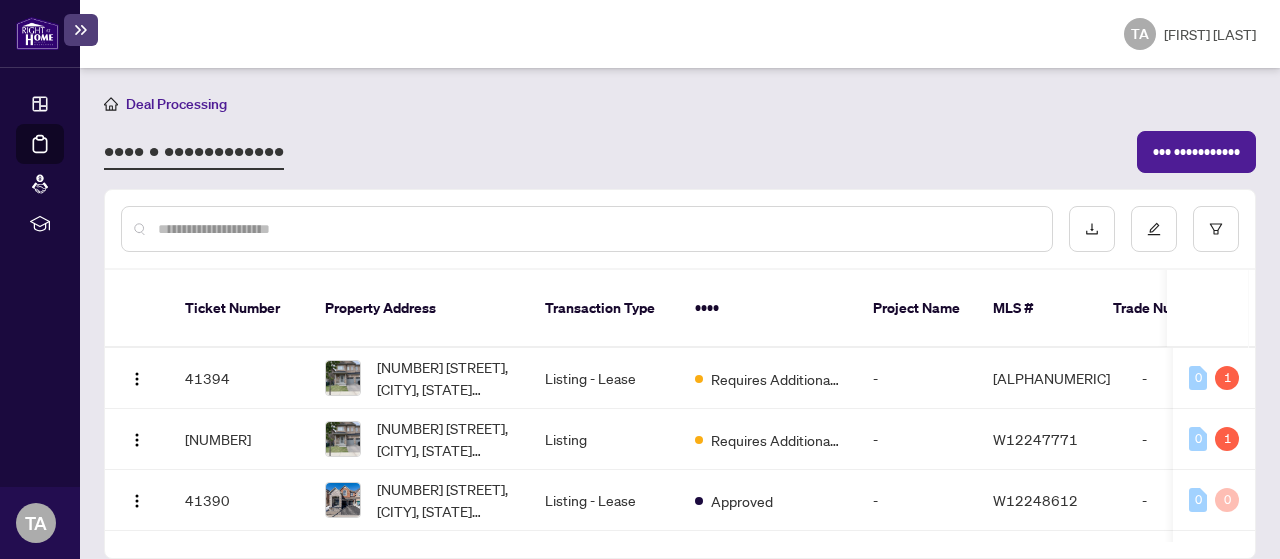 click at bounding box center [587, 229] 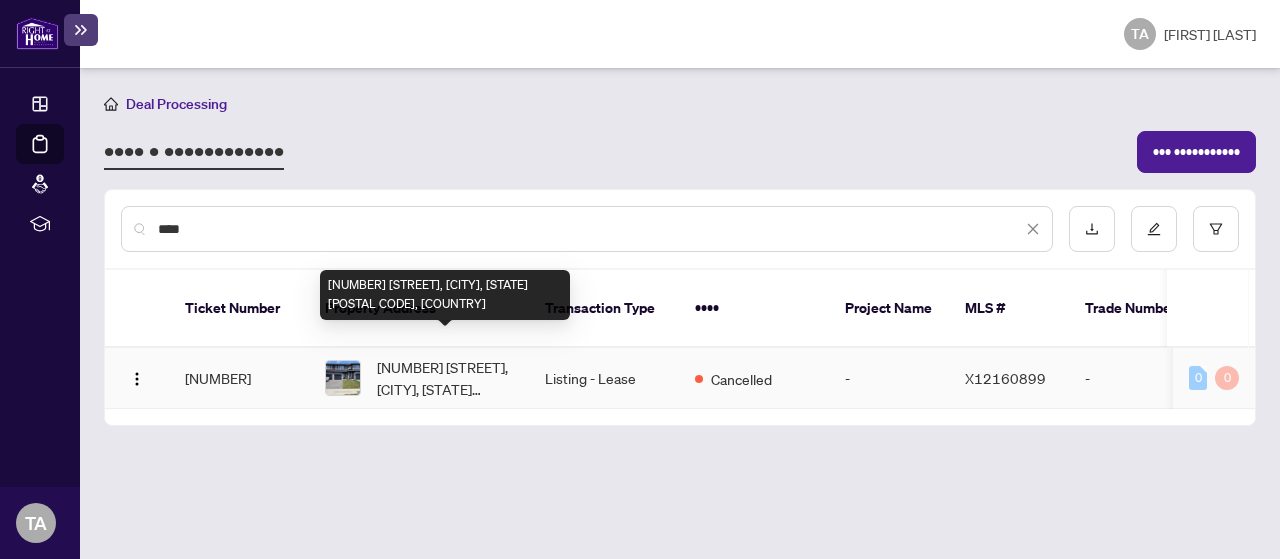 type on "****" 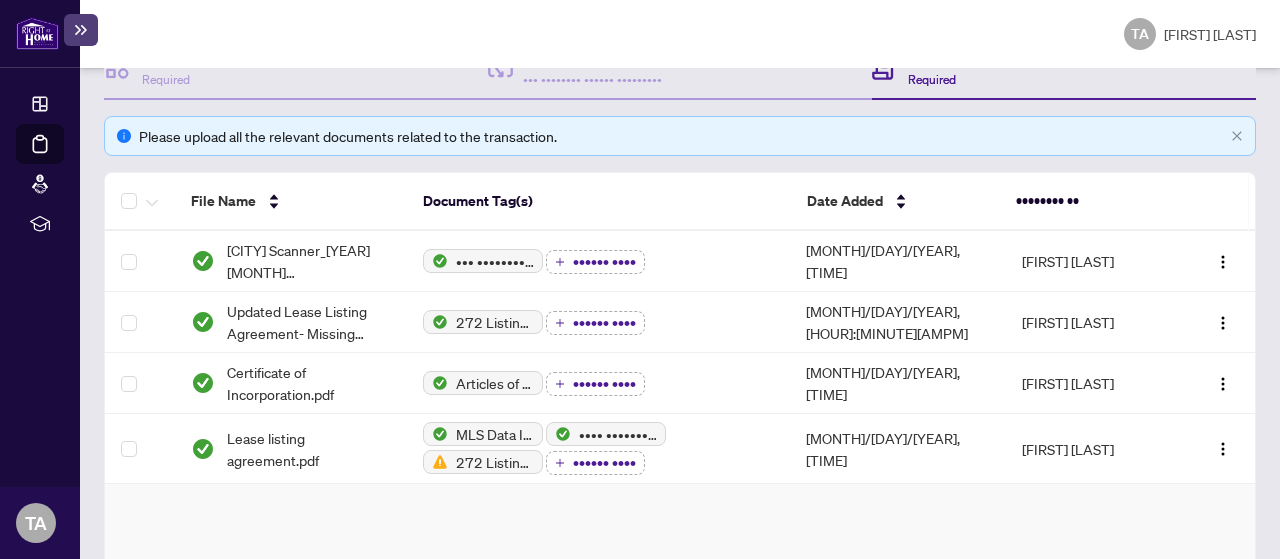 scroll, scrollTop: 300, scrollLeft: 0, axis: vertical 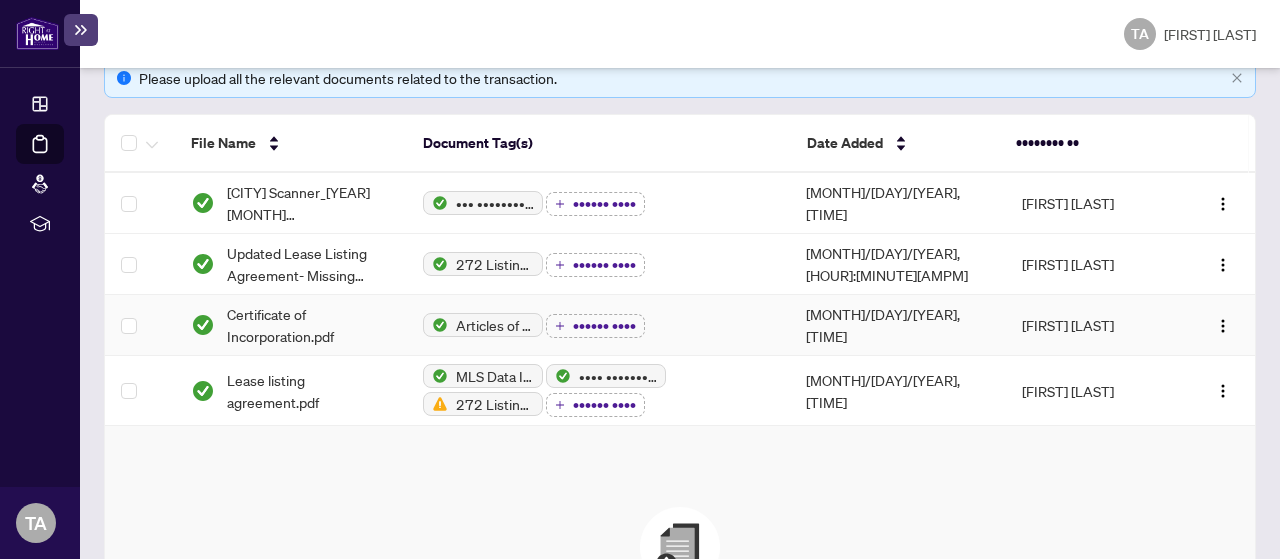 click on "Certificate of Incorporation.pdf" at bounding box center [309, 325] 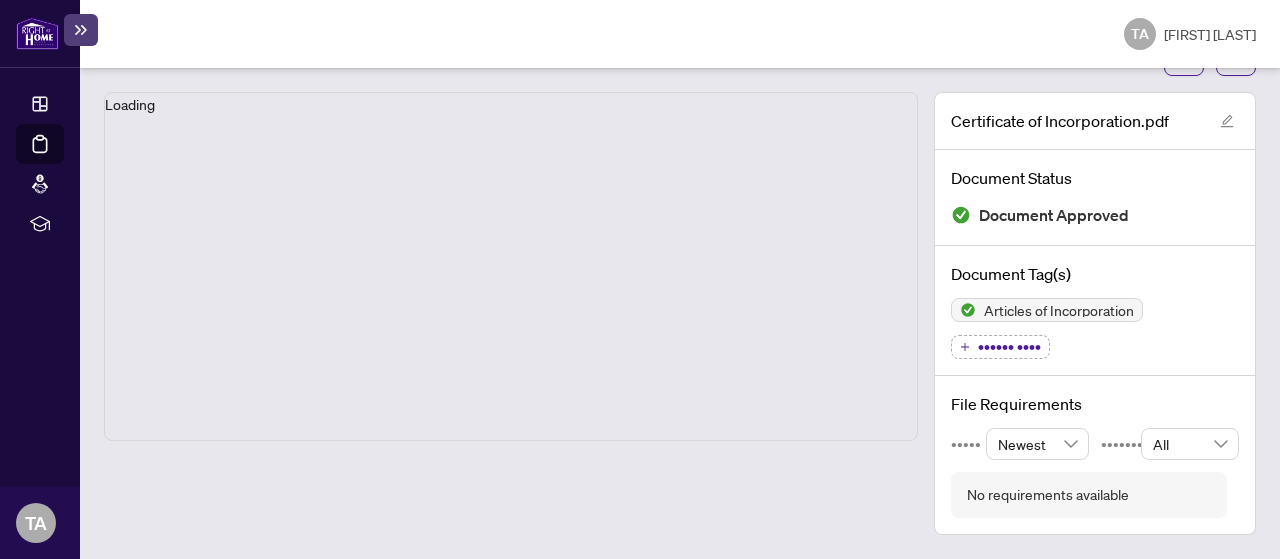 scroll, scrollTop: 90, scrollLeft: 0, axis: vertical 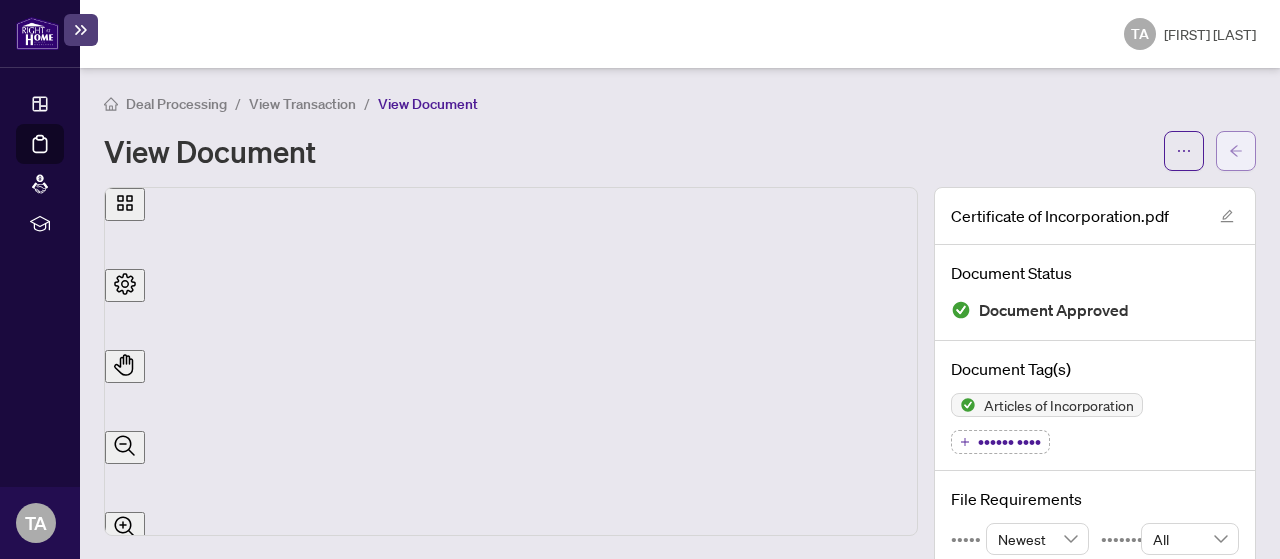 click at bounding box center (1236, 151) 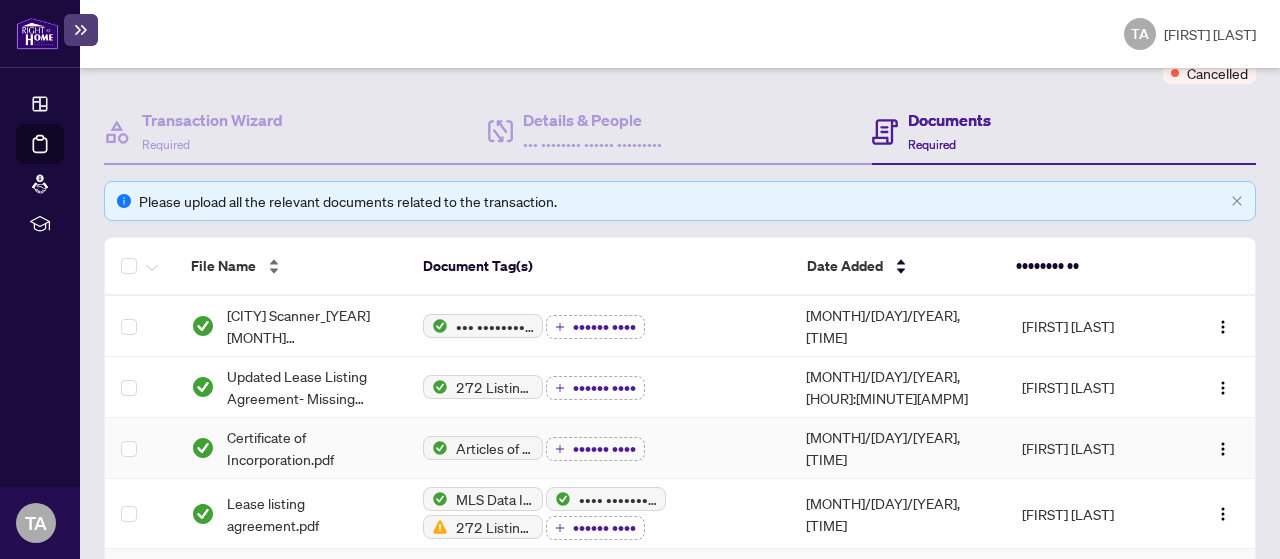 scroll, scrollTop: 200, scrollLeft: 0, axis: vertical 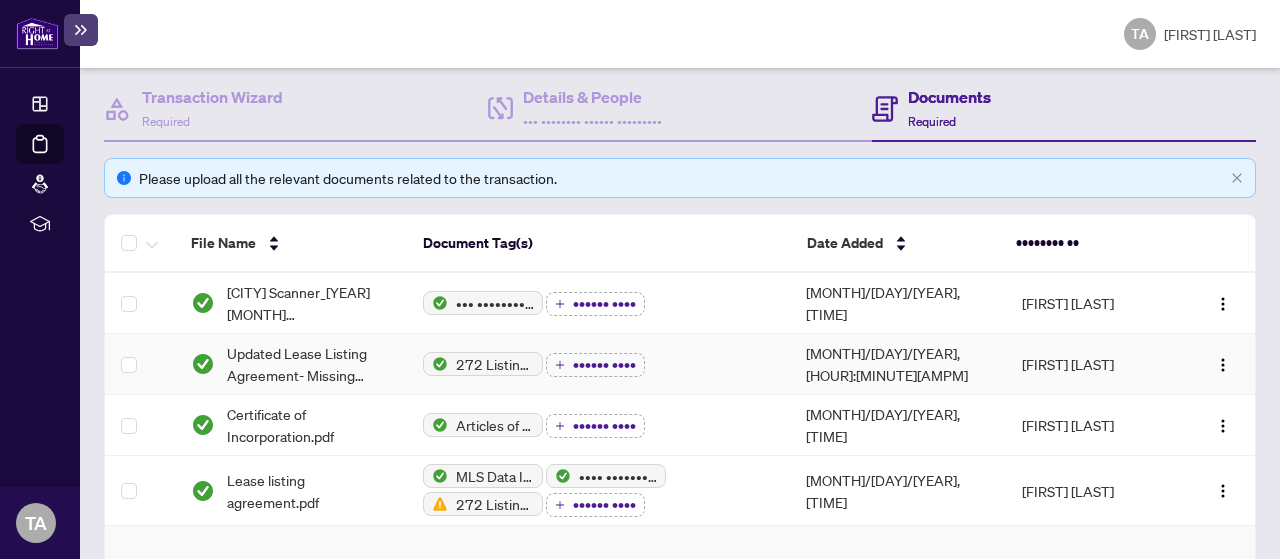 click on "[NUMBER] Listing Agreement - Landlord Designated Representation Agreement Authority
to Offer for Lease Manage Tags" at bounding box center (291, 364) 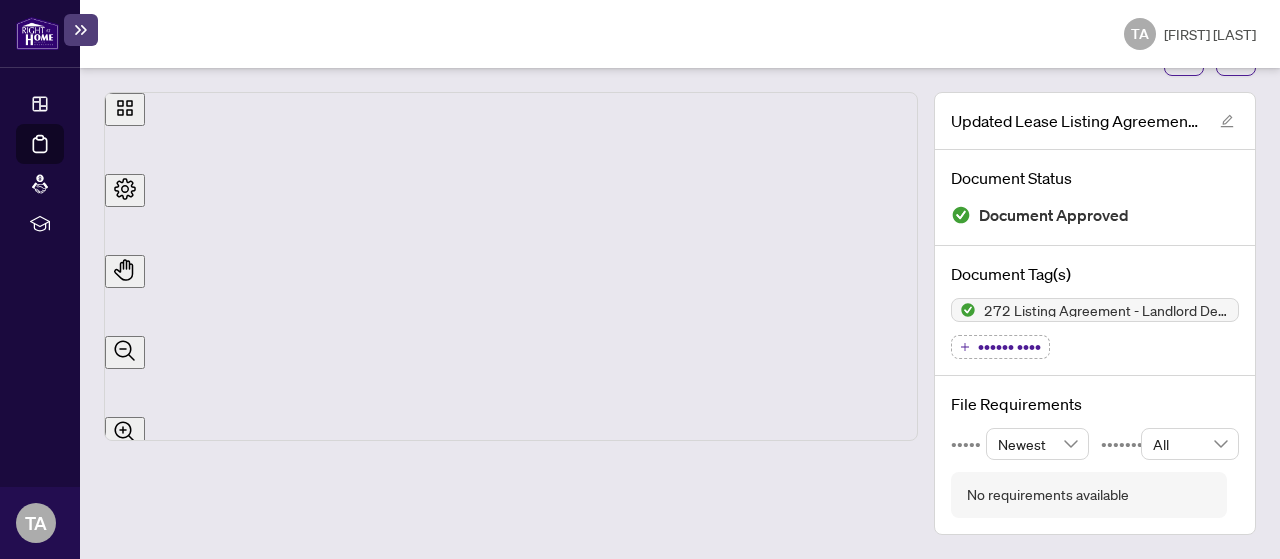 scroll, scrollTop: 90, scrollLeft: 0, axis: vertical 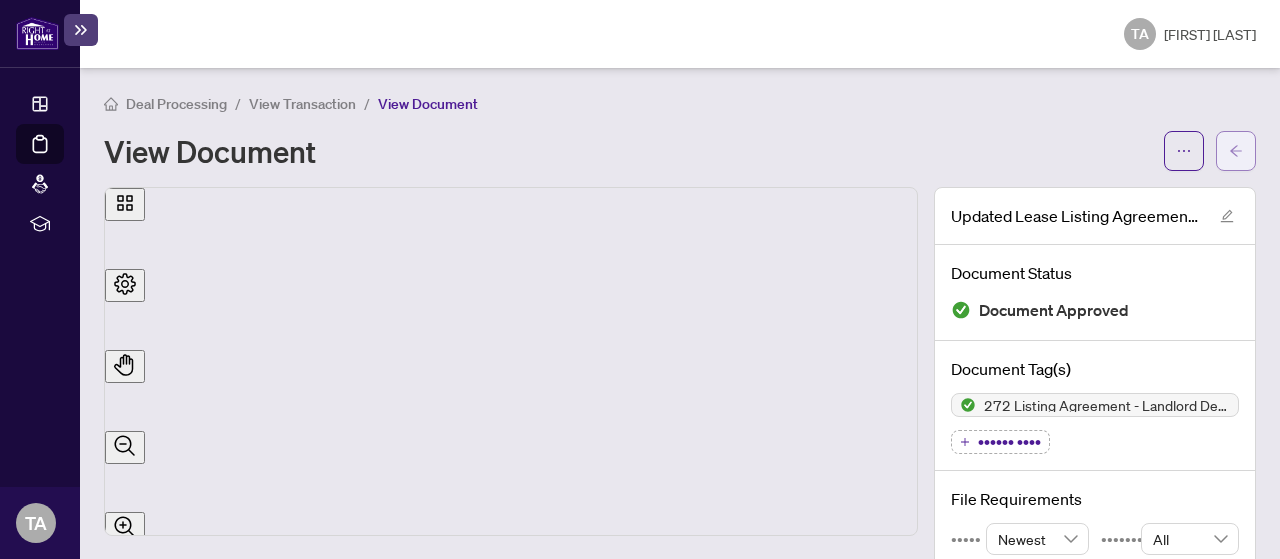 click at bounding box center (1236, 150) 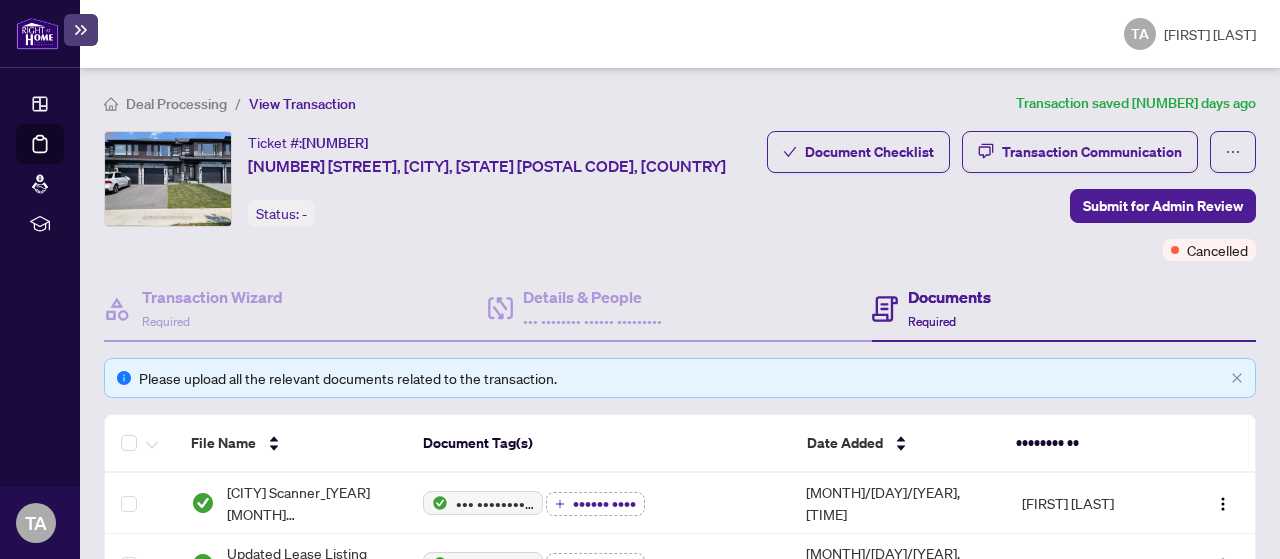 click on "Deal Processing" at bounding box center (63, 158) 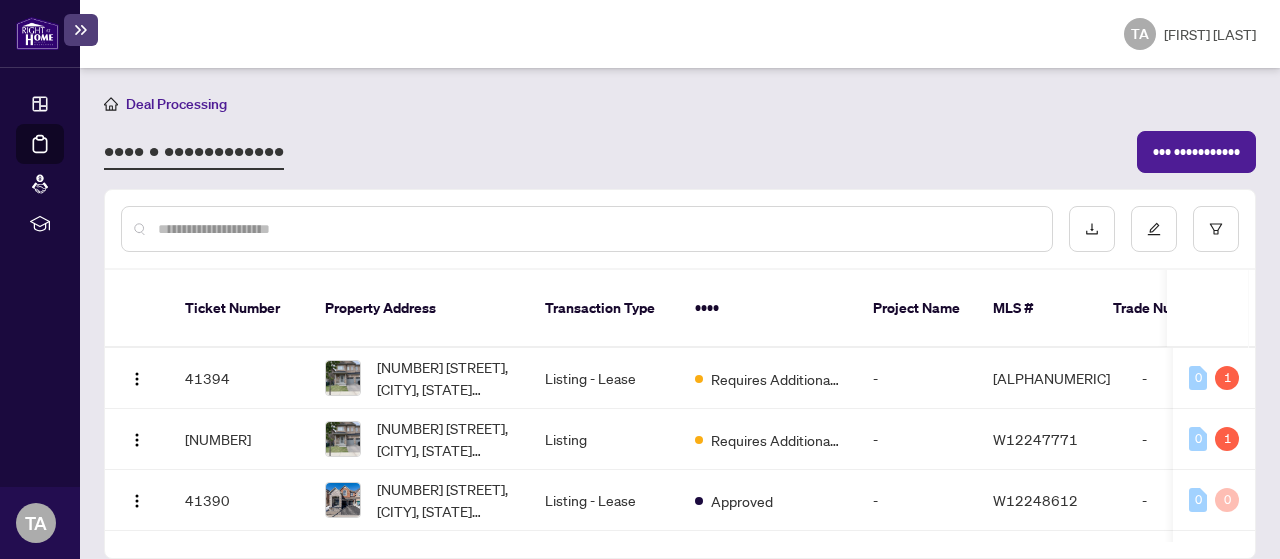 click at bounding box center [597, 229] 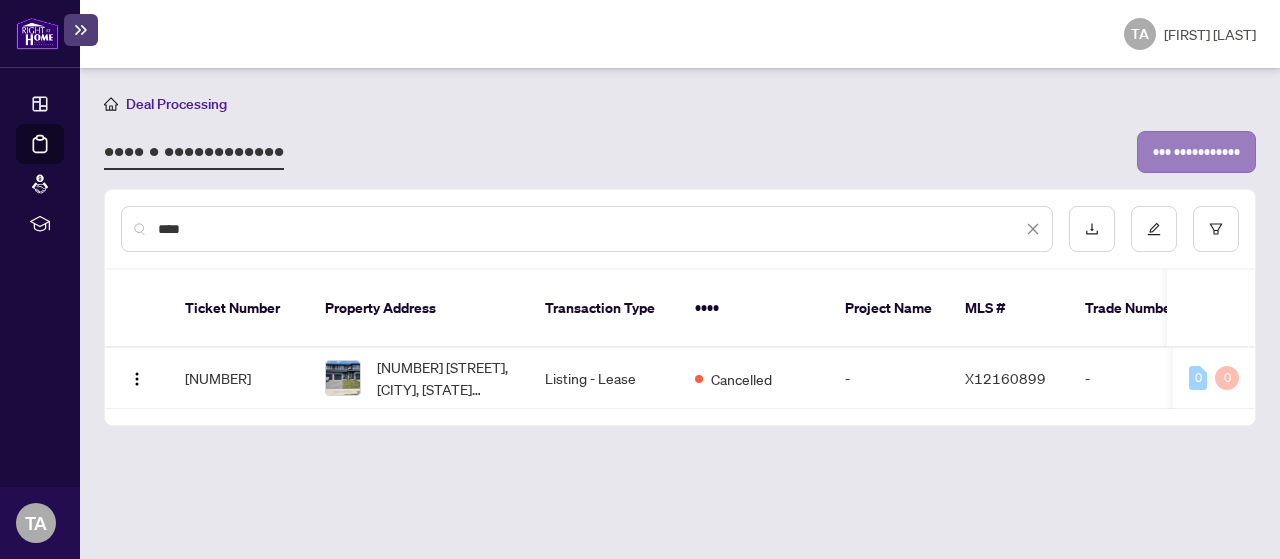 type on "****" 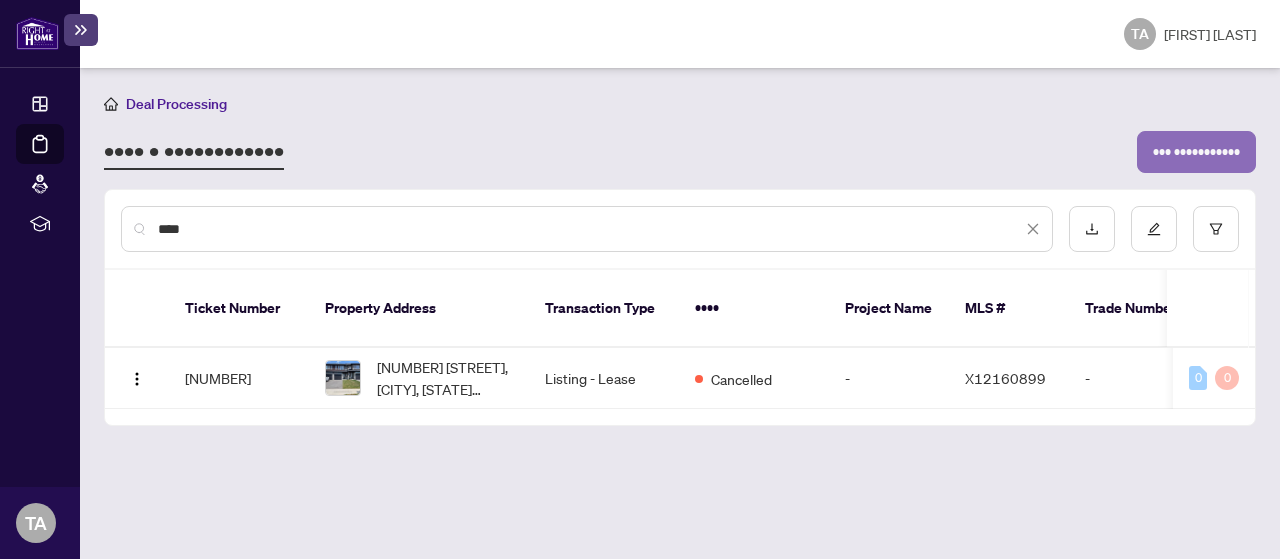 click on "••• •••••••••••" at bounding box center (1196, 152) 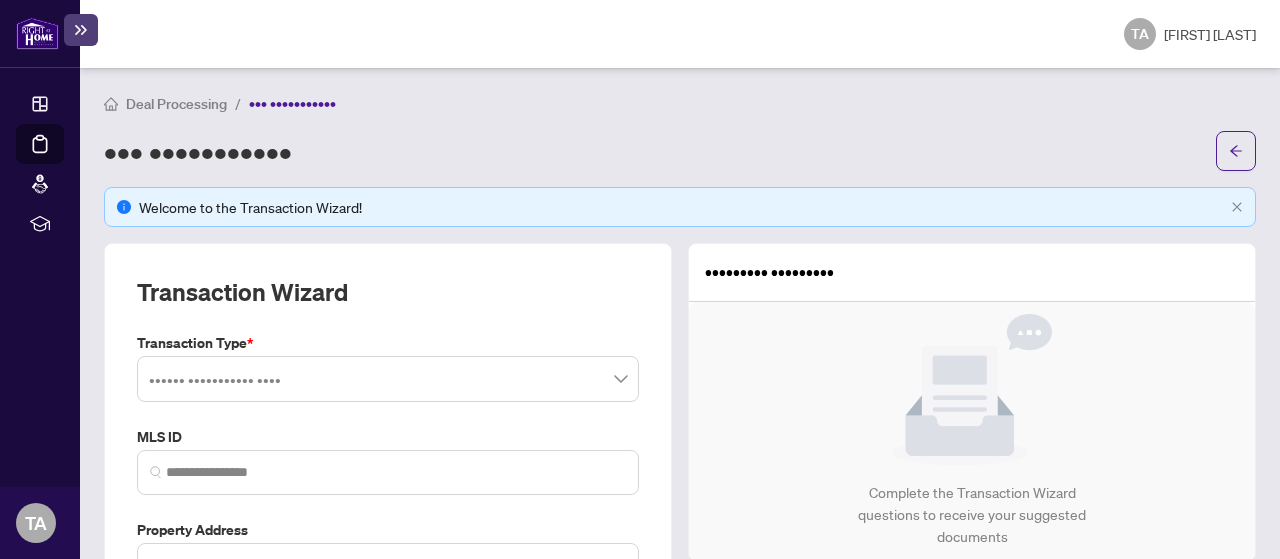 click at bounding box center [388, 379] 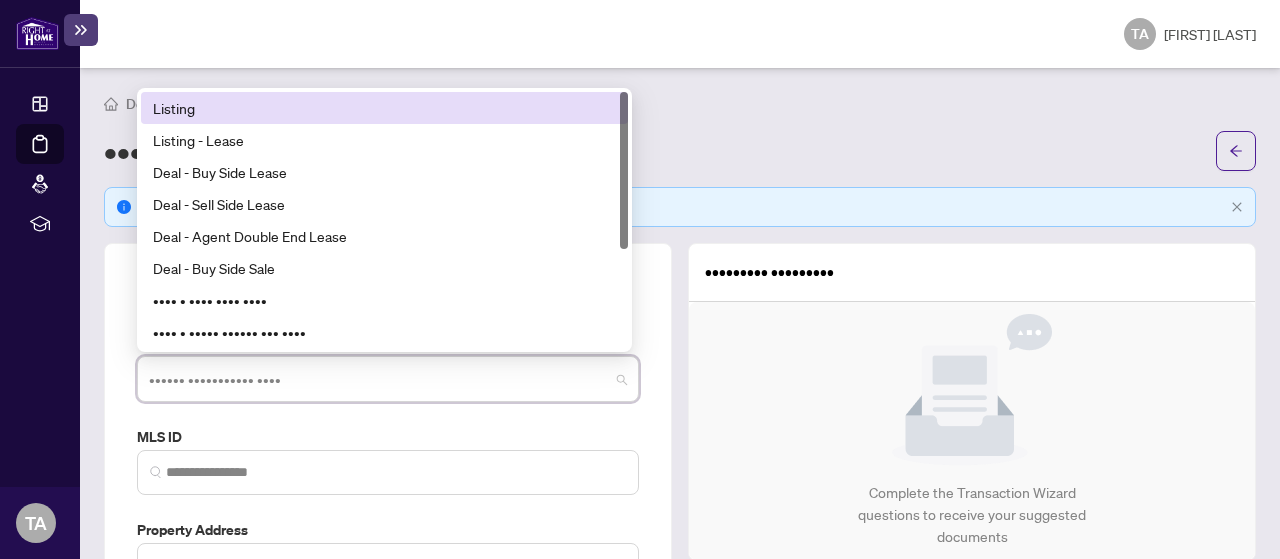 drag, startPoint x: 233, startPoint y: 115, endPoint x: 236, endPoint y: 162, distance: 47.095646 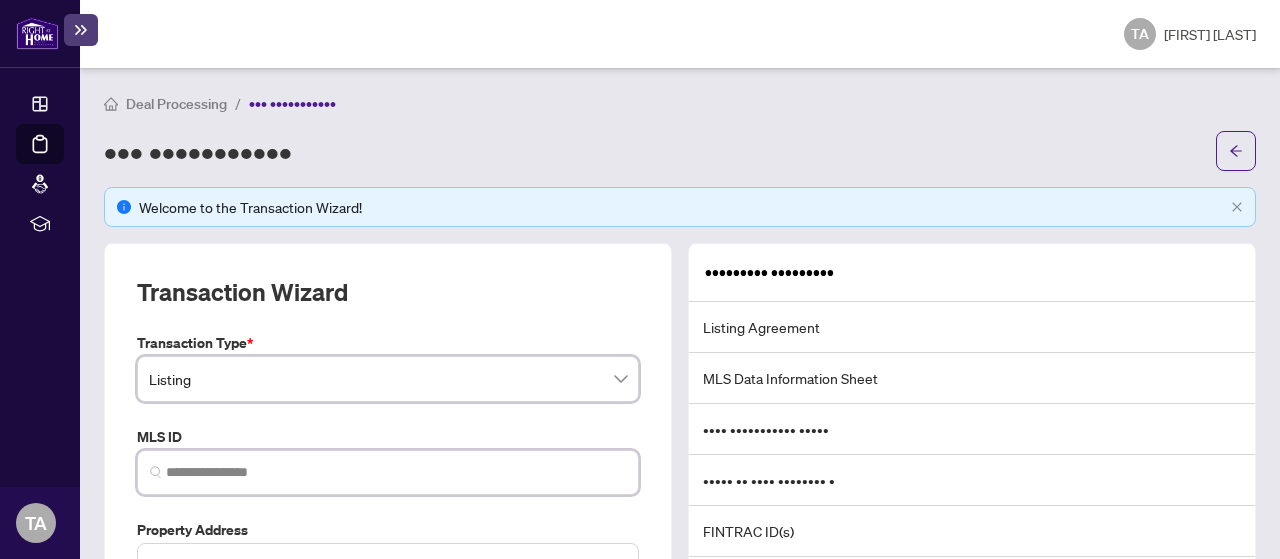 click at bounding box center (396, 472) 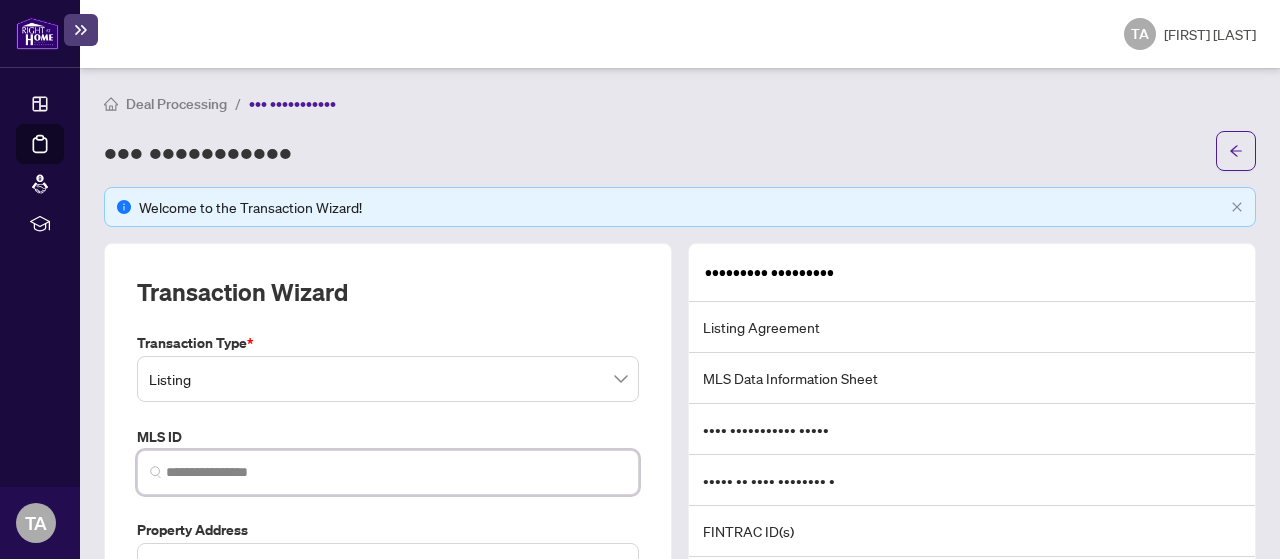 paste on "*********" 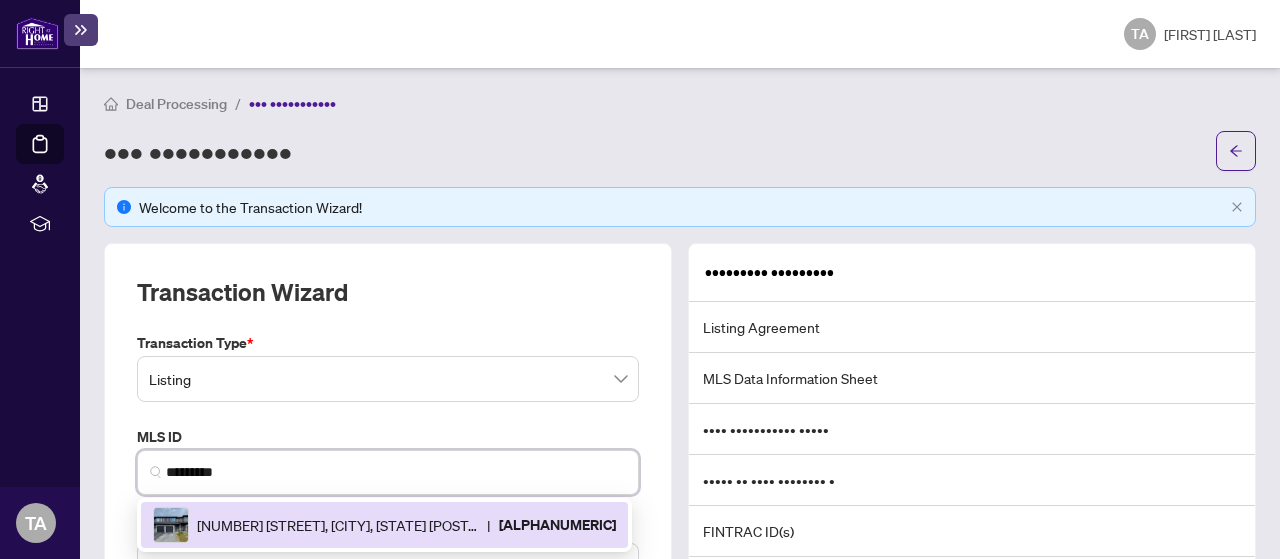 click on "[NUMBER]-[NUMBER] [STREET], [CITY], [STATE] [POSTAL CODE] | [ALPHANUMERIC]" at bounding box center [384, 525] 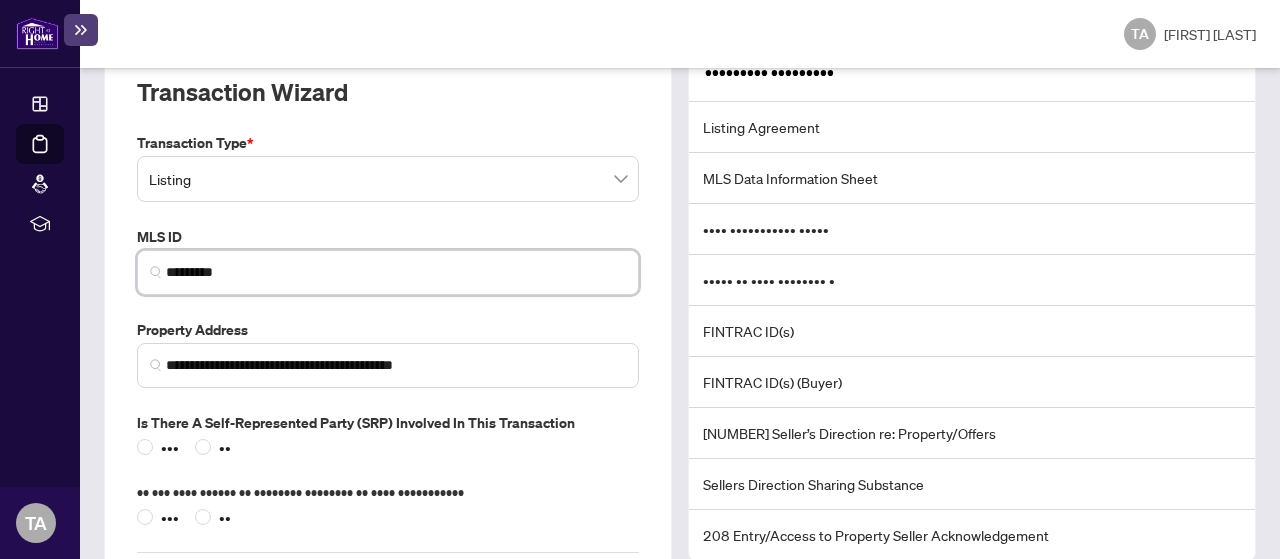 scroll, scrollTop: 300, scrollLeft: 0, axis: vertical 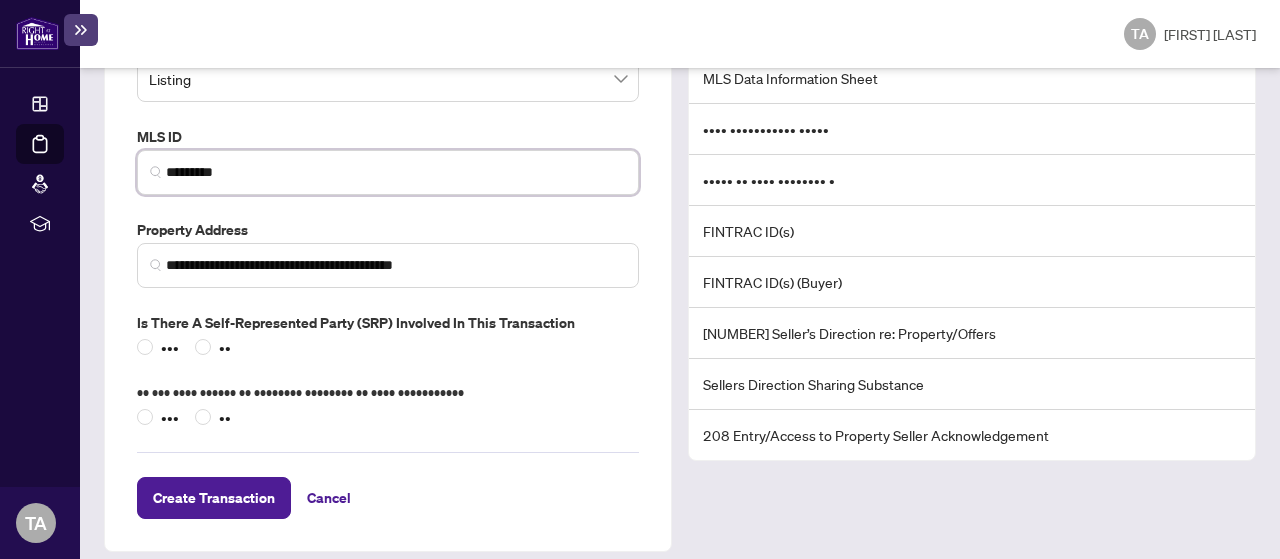 type on "*********" 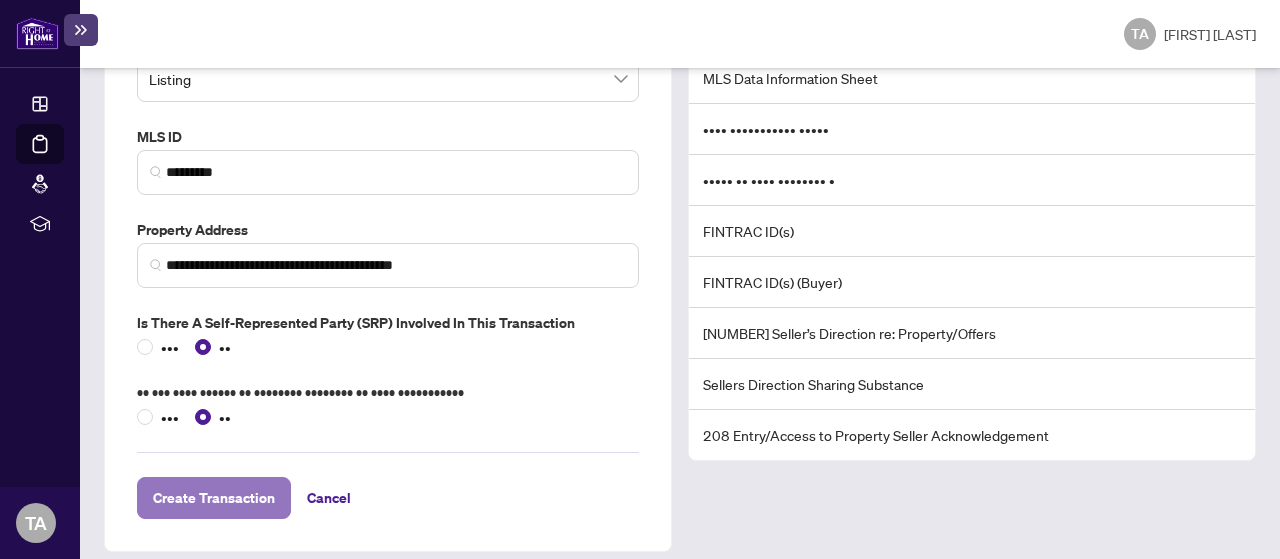 click on "Create Transaction" at bounding box center (214, 498) 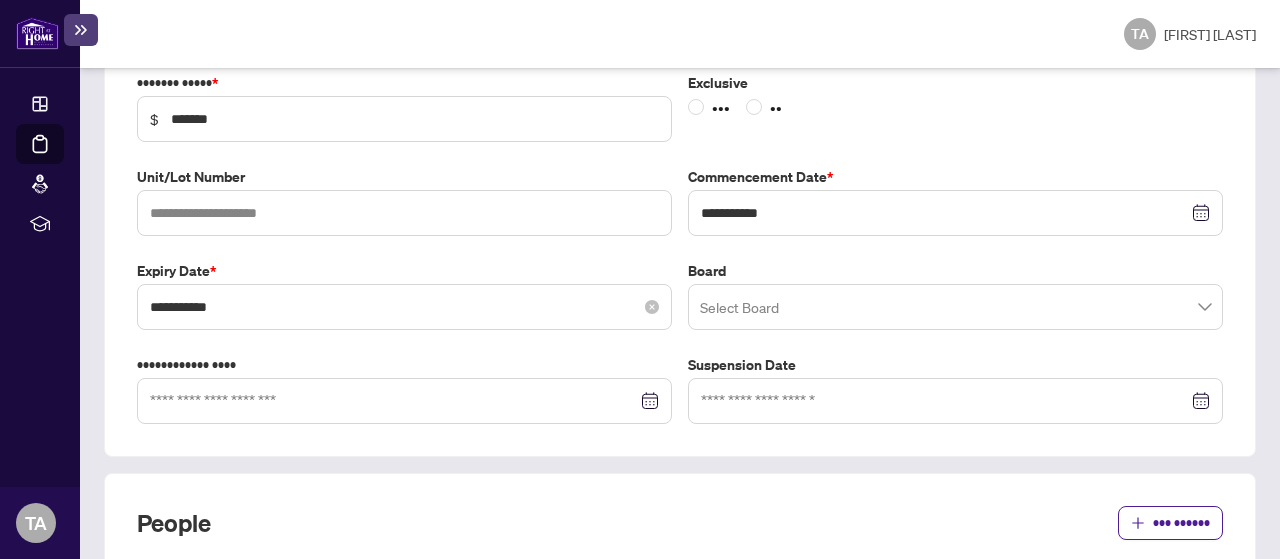 scroll, scrollTop: 454, scrollLeft: 0, axis: vertical 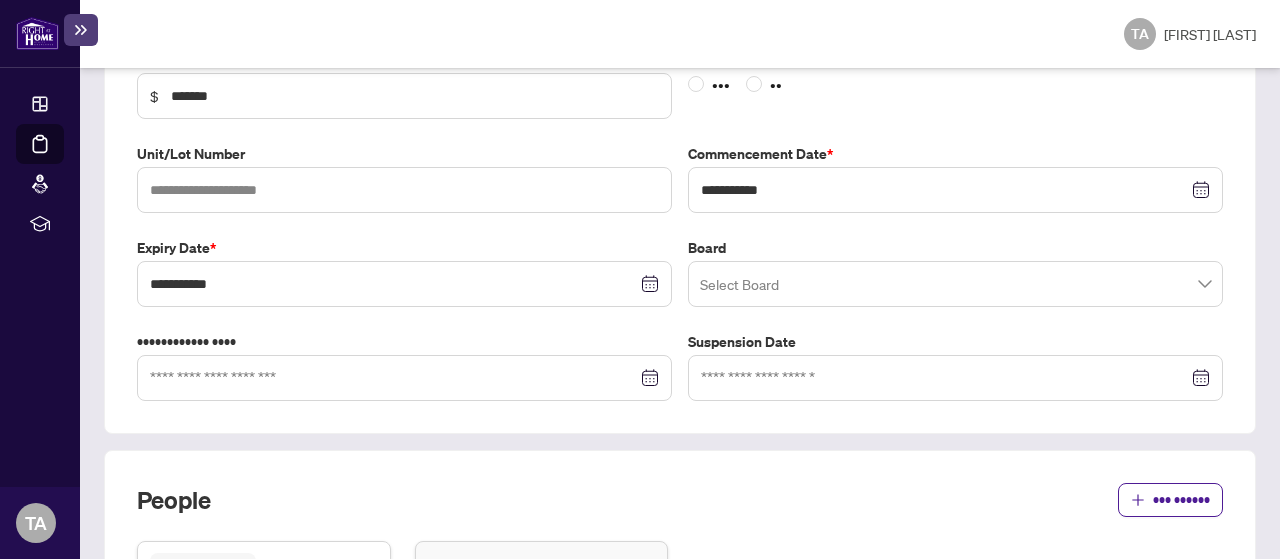 click at bounding box center [955, 284] 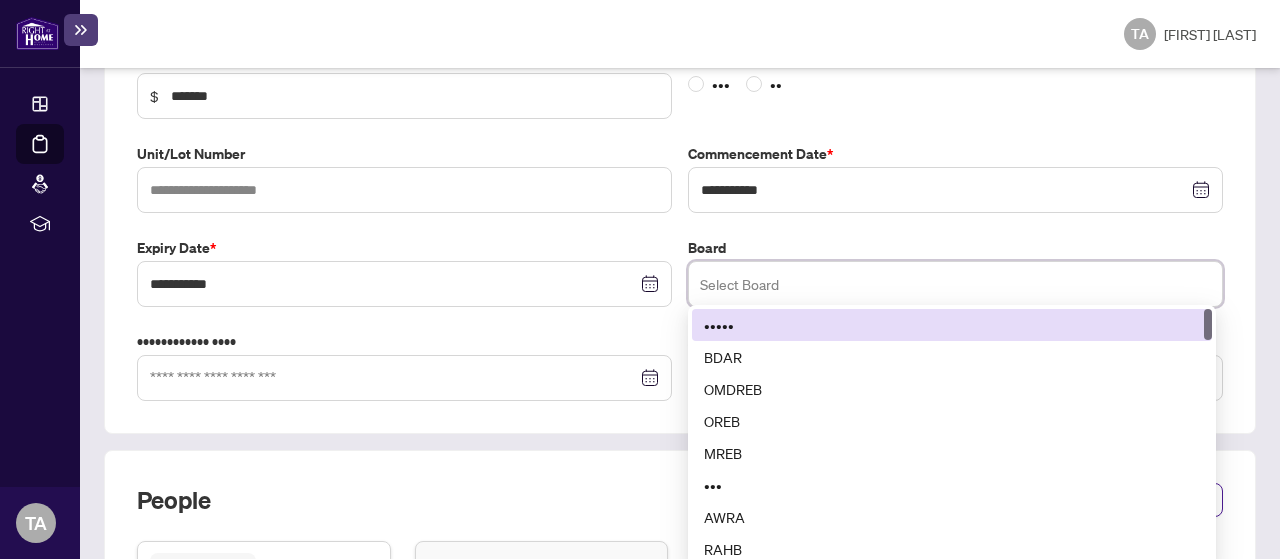 click on "•••••" at bounding box center [952, 325] 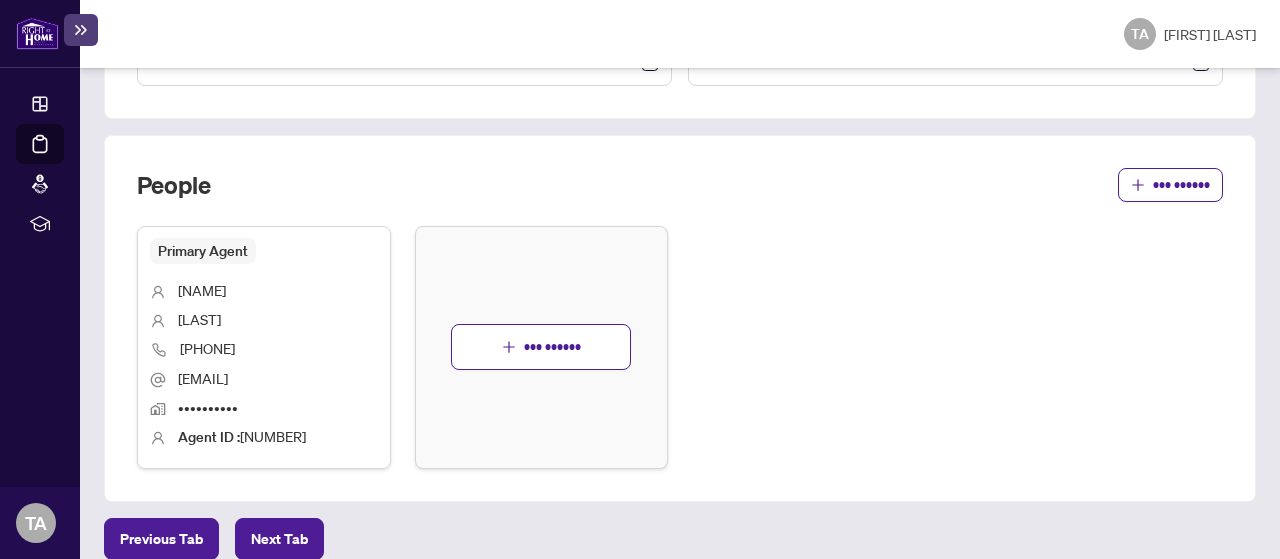 scroll, scrollTop: 784, scrollLeft: 0, axis: vertical 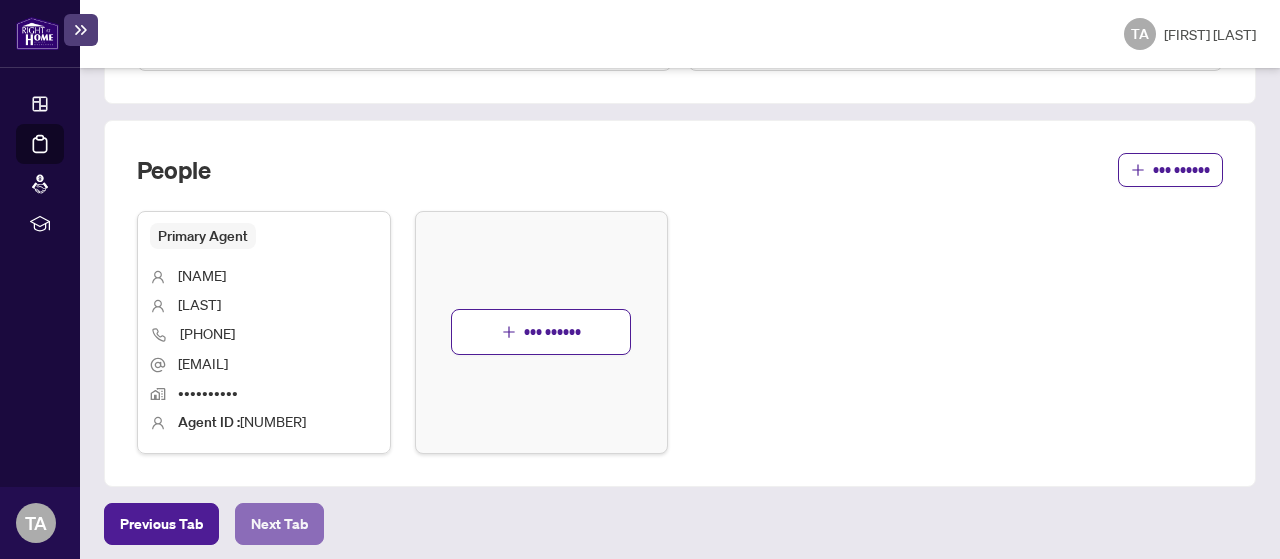 click on "Next Tab" at bounding box center (161, 524) 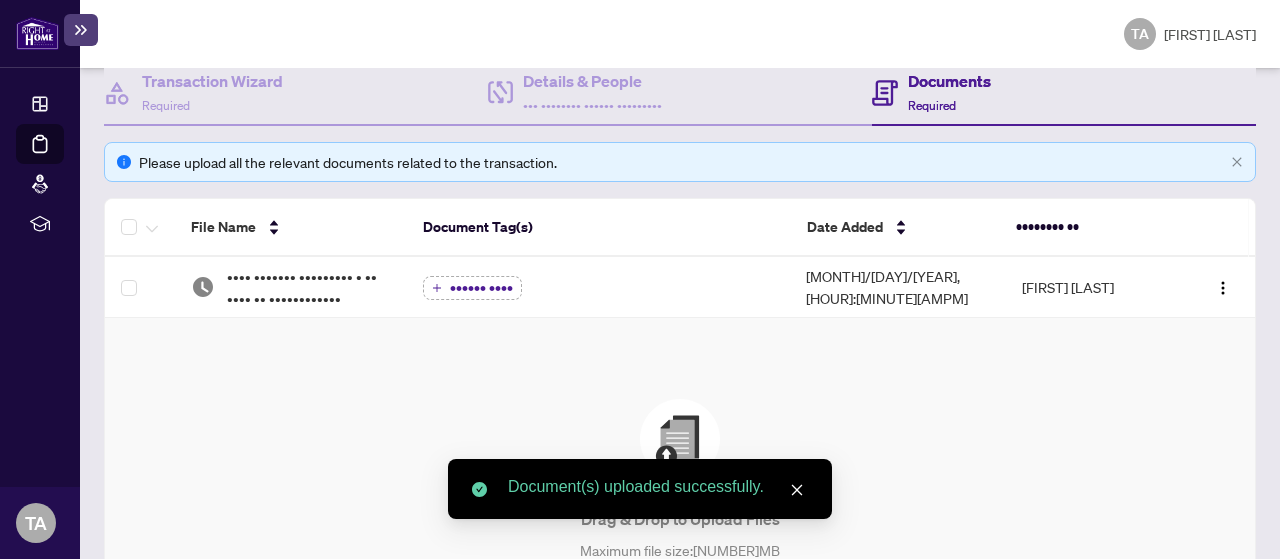 scroll, scrollTop: 316, scrollLeft: 0, axis: vertical 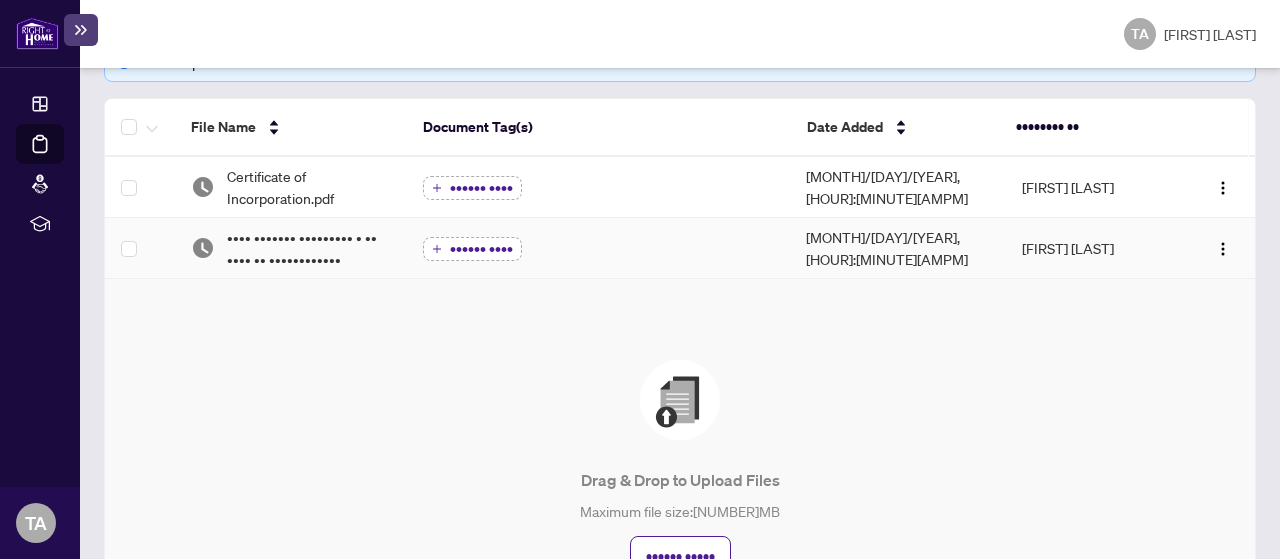 click on "•••••• ••••" at bounding box center (481, 249) 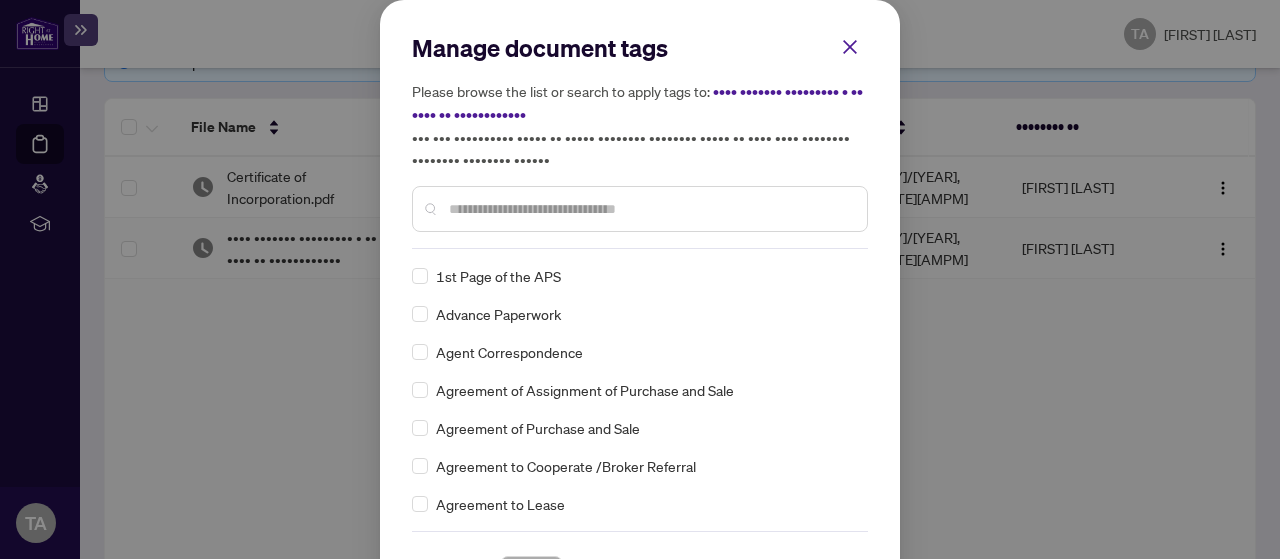 click at bounding box center (650, 209) 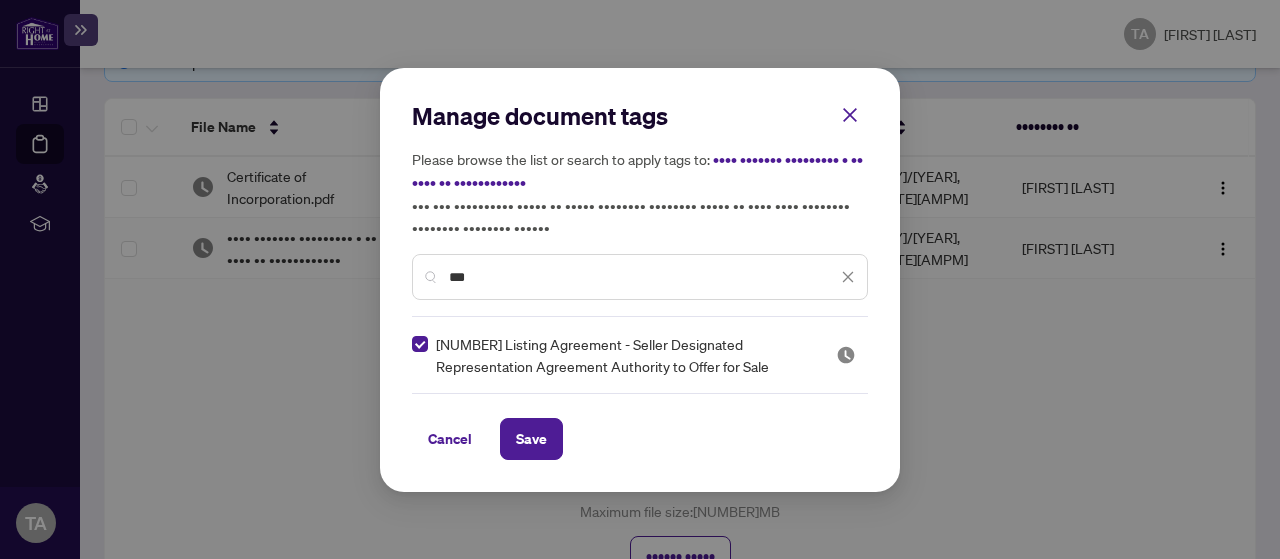 click on "***" at bounding box center (643, 277) 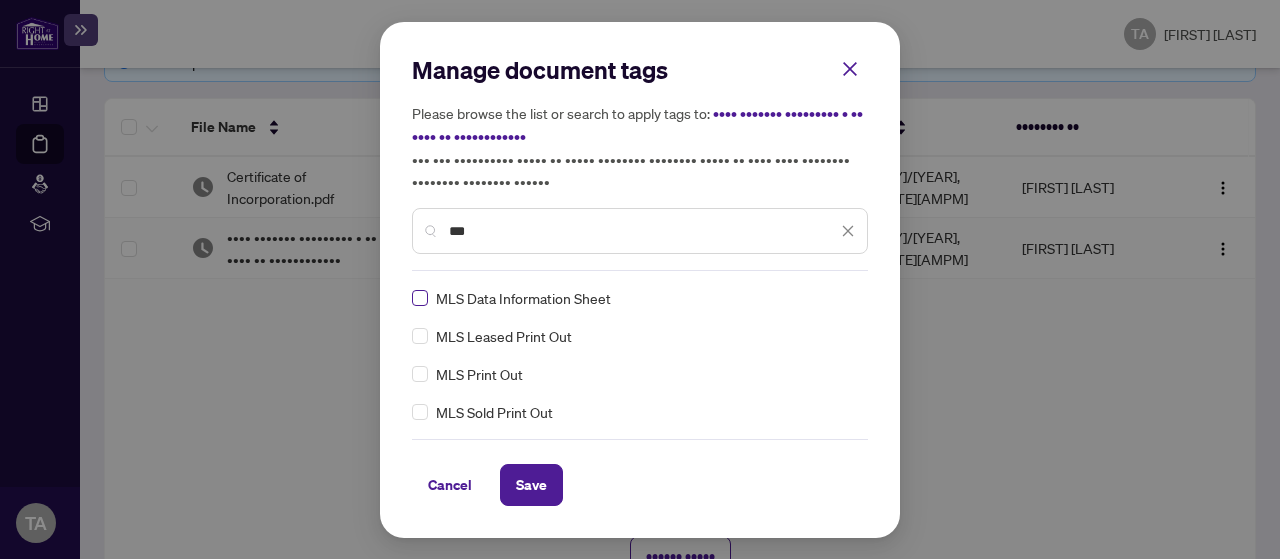 click at bounding box center (420, 298) 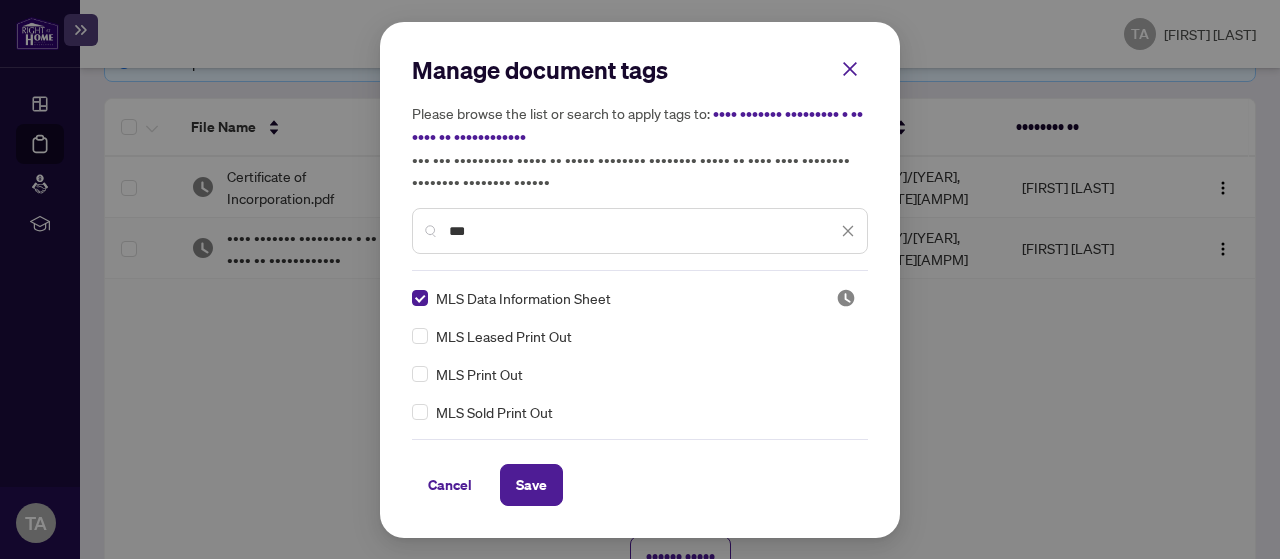 drag, startPoint x: 452, startPoint y: 227, endPoint x: 360, endPoint y: 211, distance: 93.38094 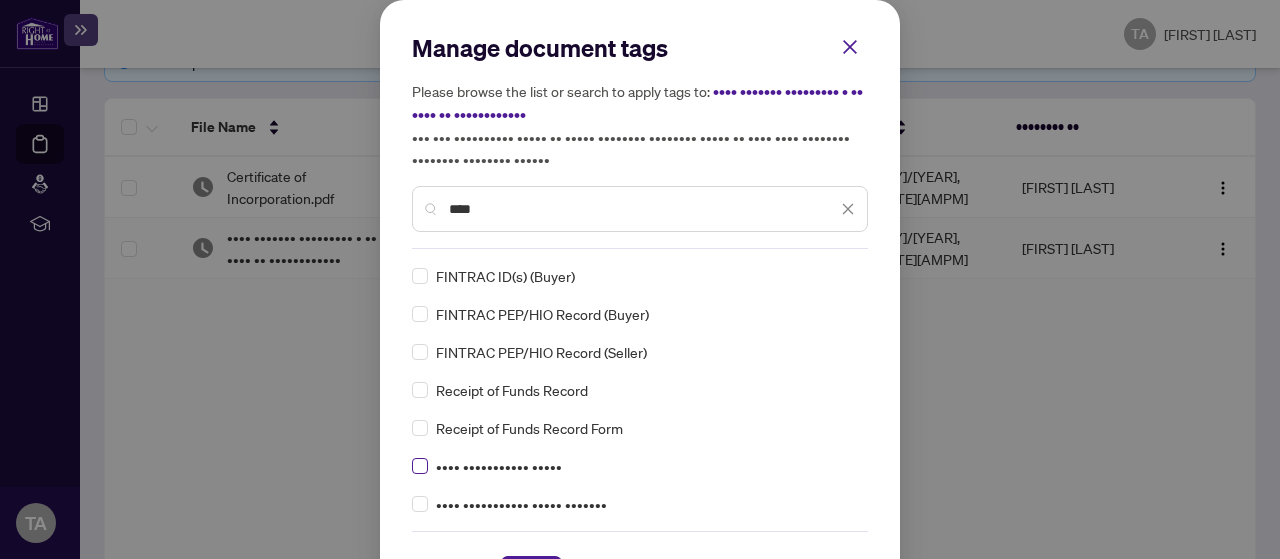 type on "****" 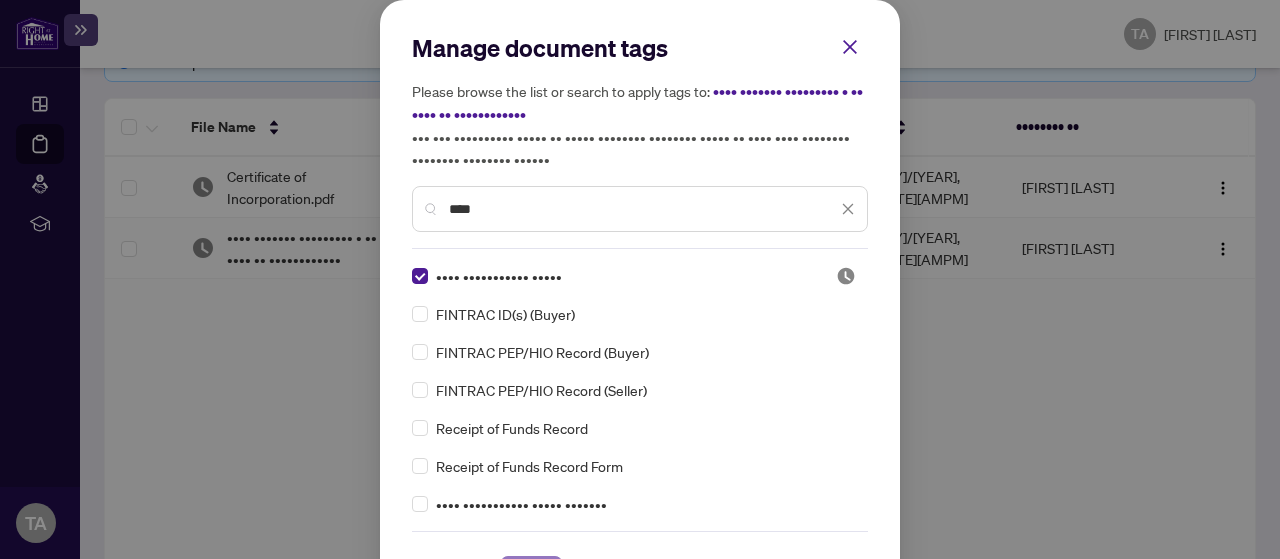 click on "Save" at bounding box center [531, 577] 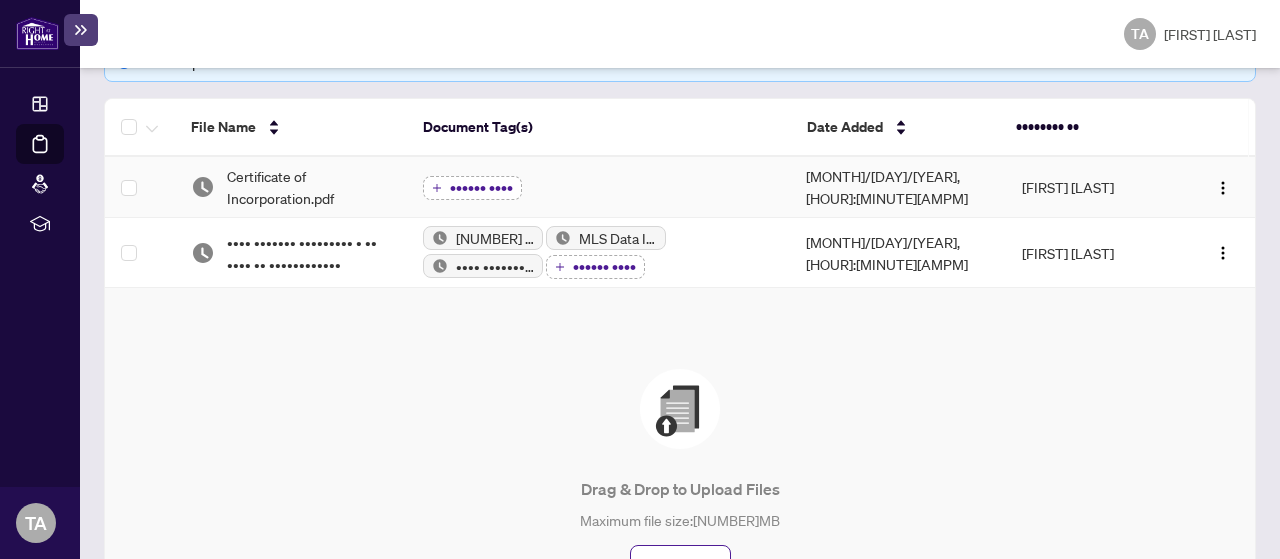 click on "•••••• ••••" at bounding box center (481, 188) 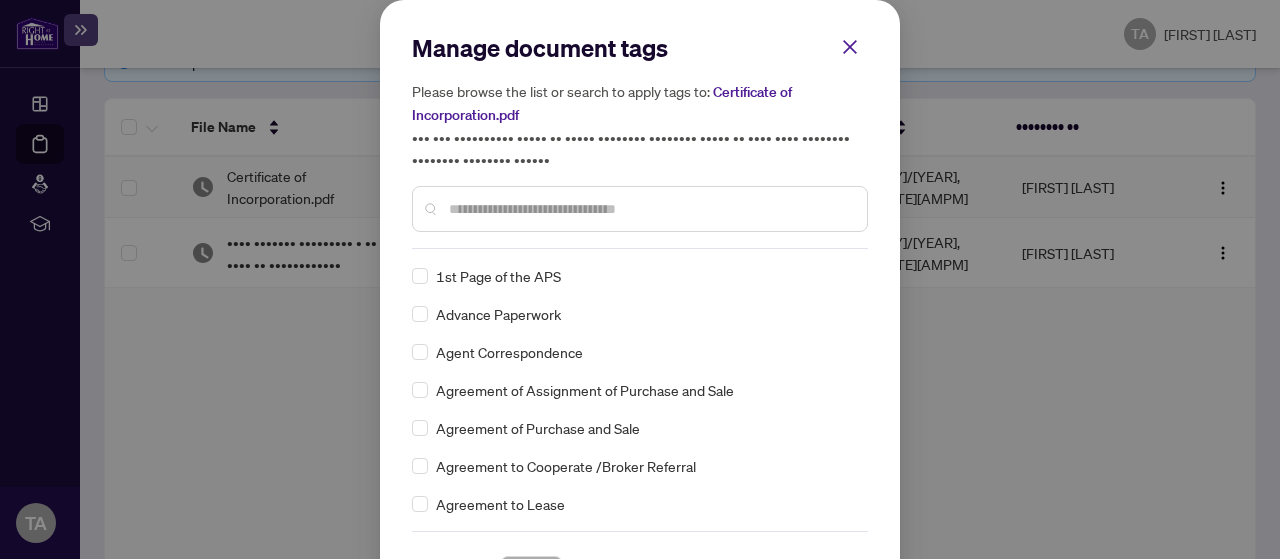 click at bounding box center [0, 0] 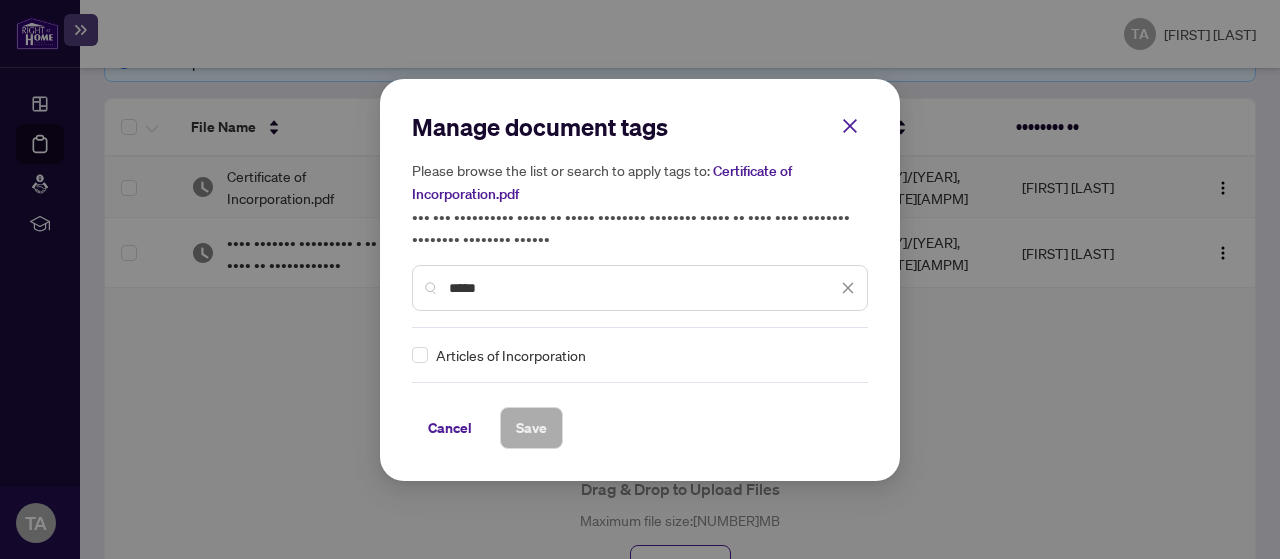 type on "*****" 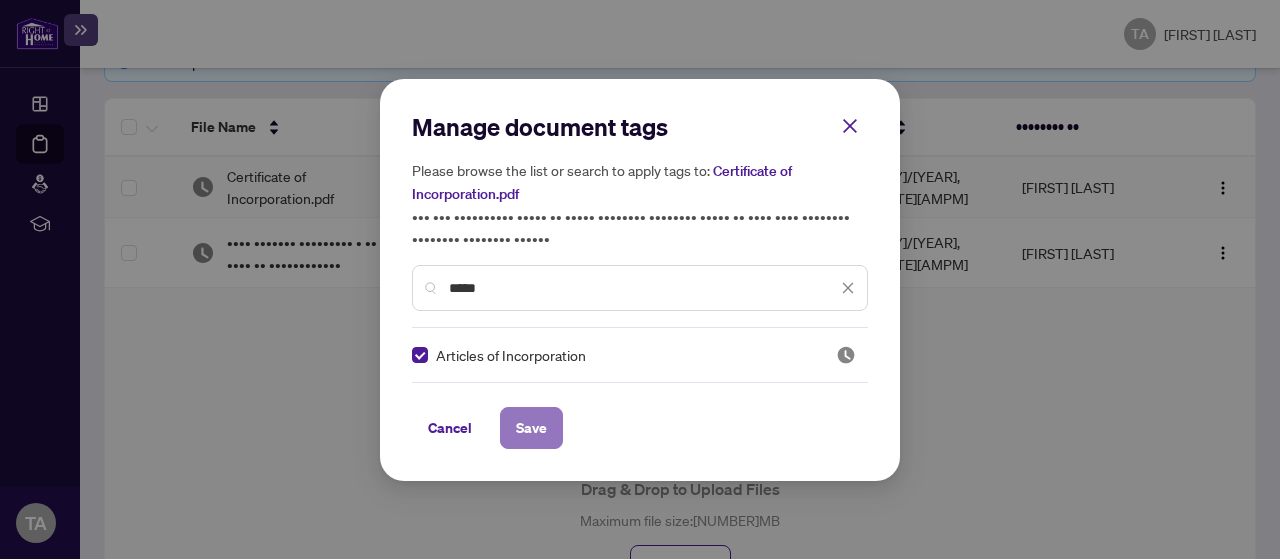 click on "Save" at bounding box center (0, 0) 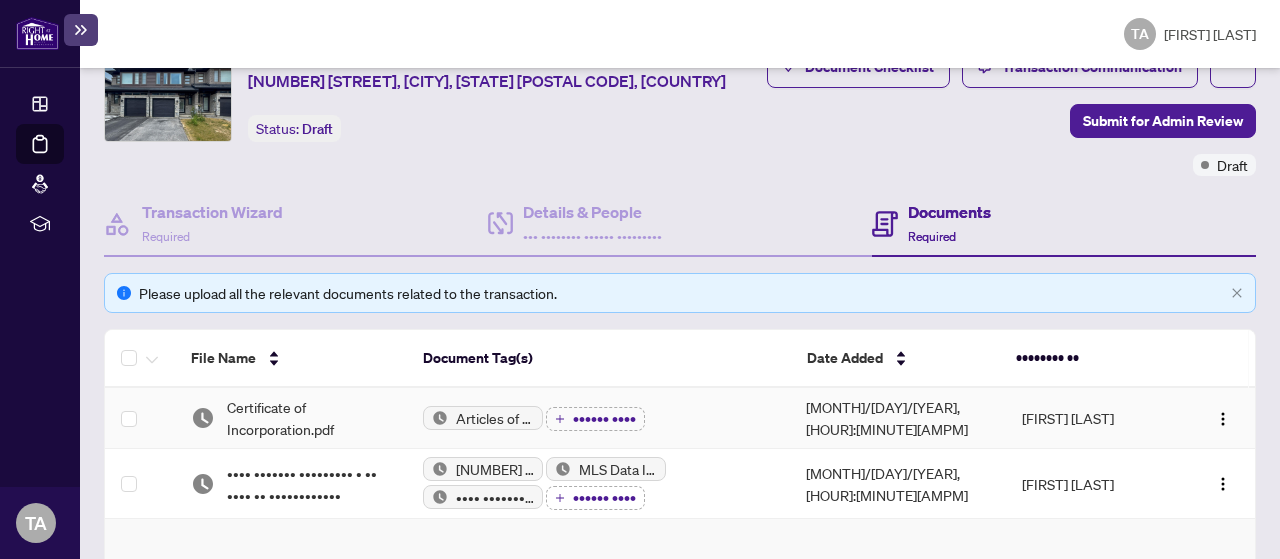 scroll, scrollTop: 485, scrollLeft: 0, axis: vertical 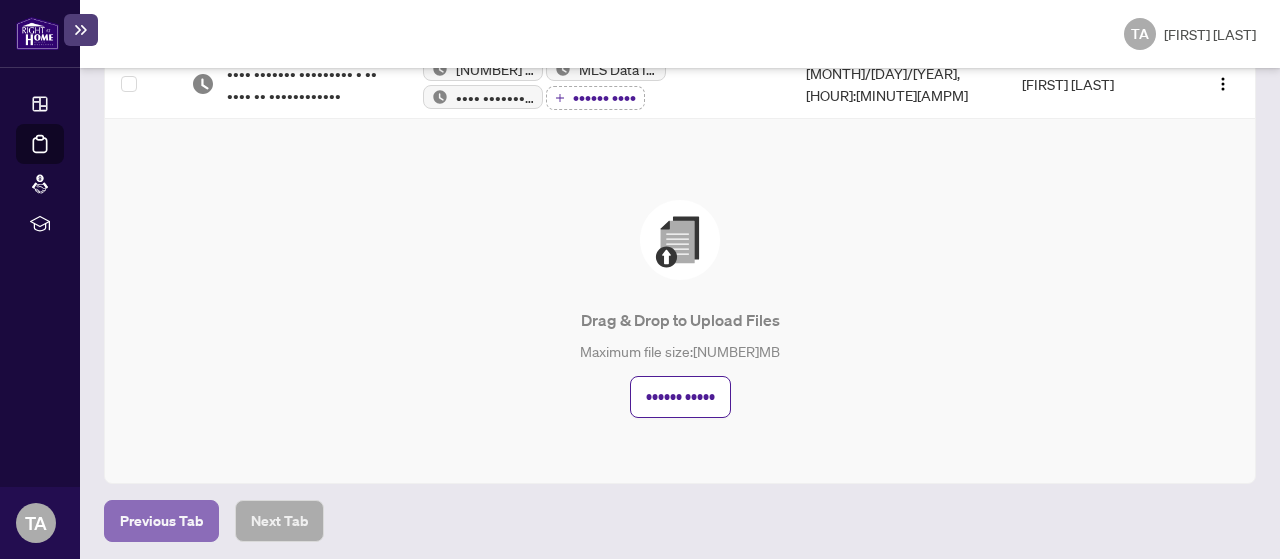 click on "Previous Tab" at bounding box center [161, 521] 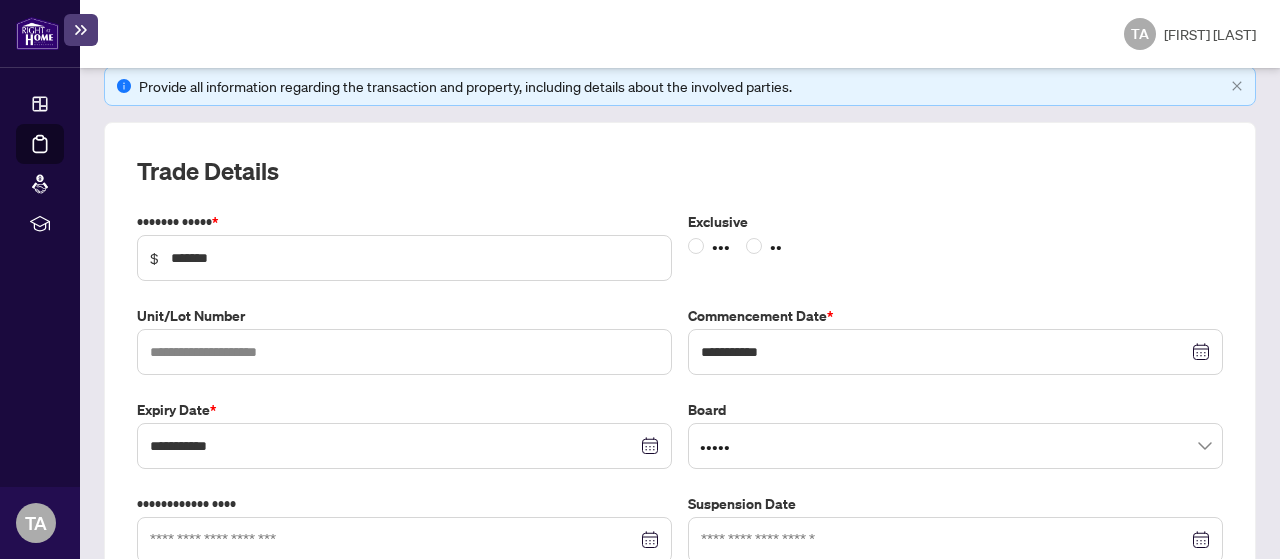 scroll, scrollTop: 285, scrollLeft: 0, axis: vertical 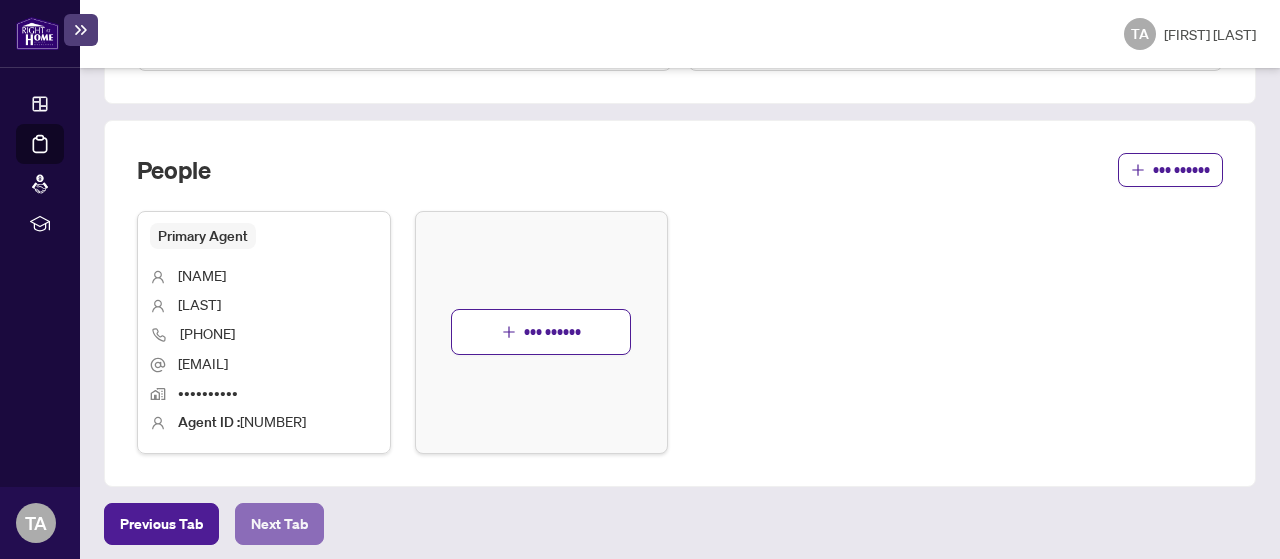 click on "Next Tab" at bounding box center (161, 524) 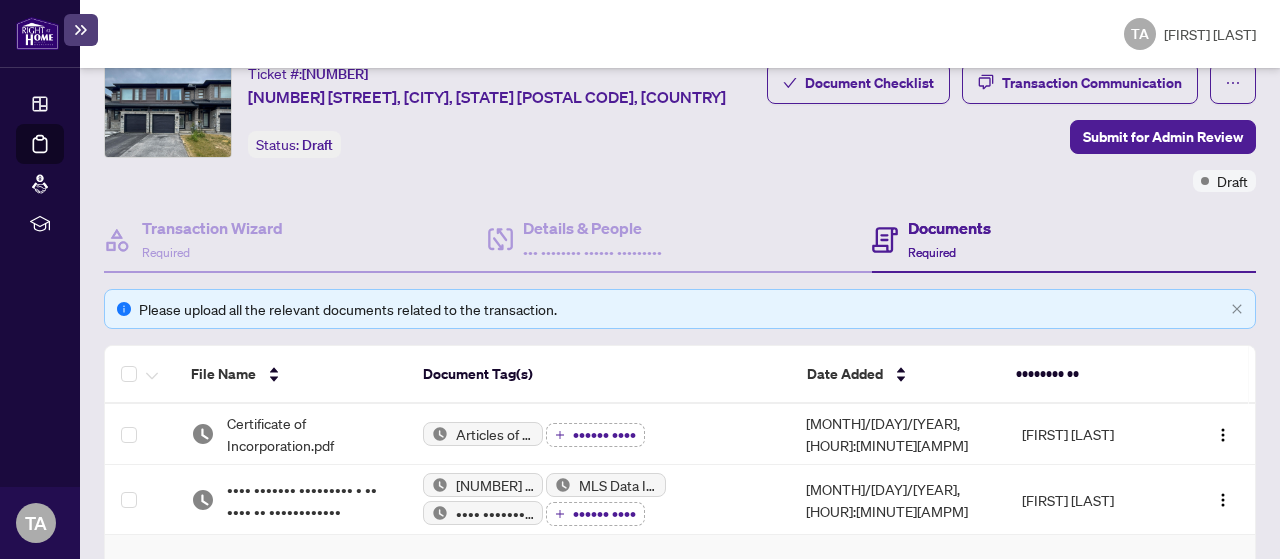 scroll, scrollTop: 0, scrollLeft: 0, axis: both 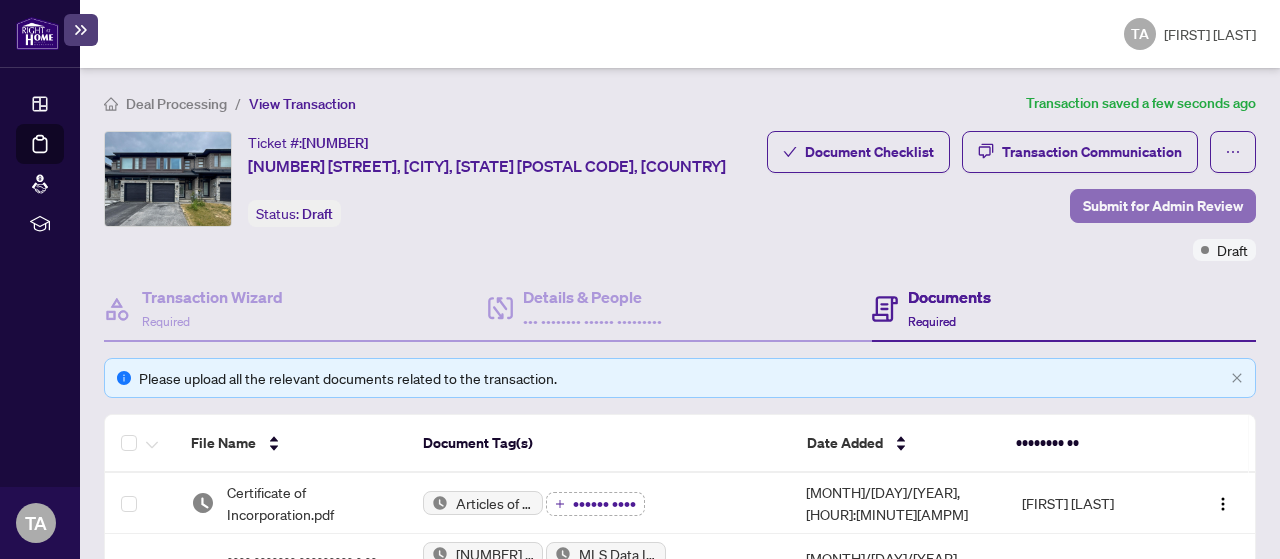 click on "Submit for Admin Review" at bounding box center (1163, 206) 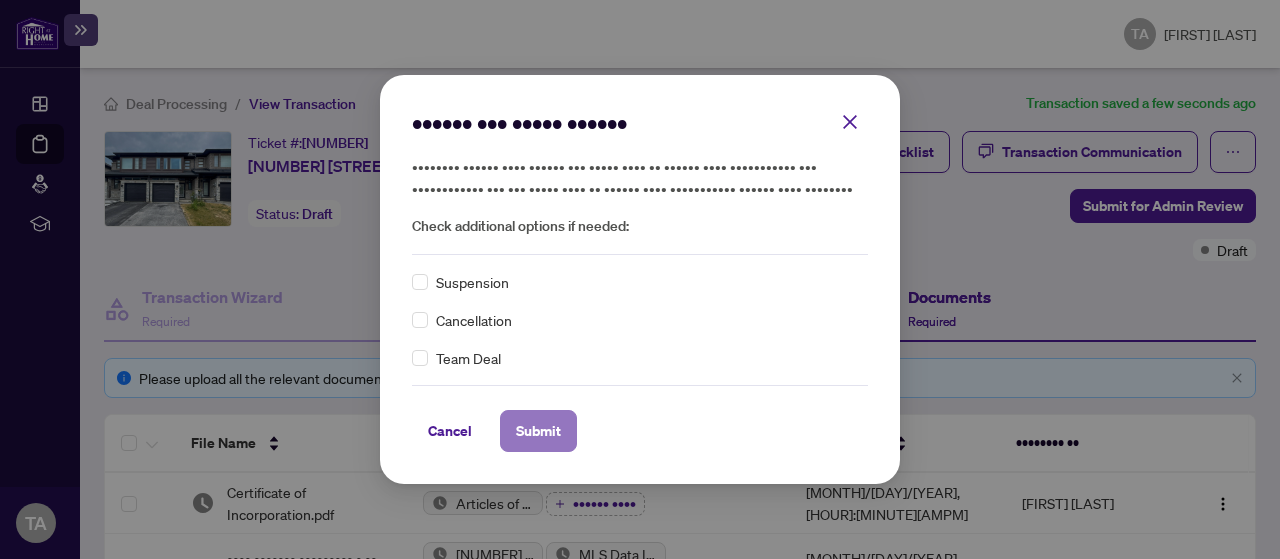click on "Submit" at bounding box center [538, 431] 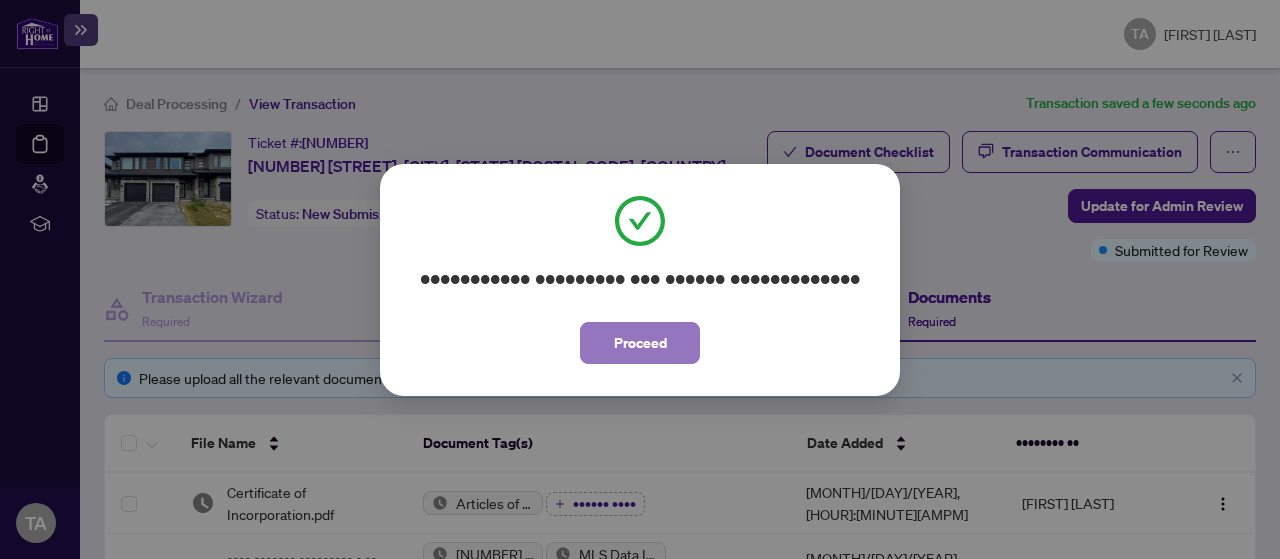 click on "Proceed" at bounding box center (640, 343) 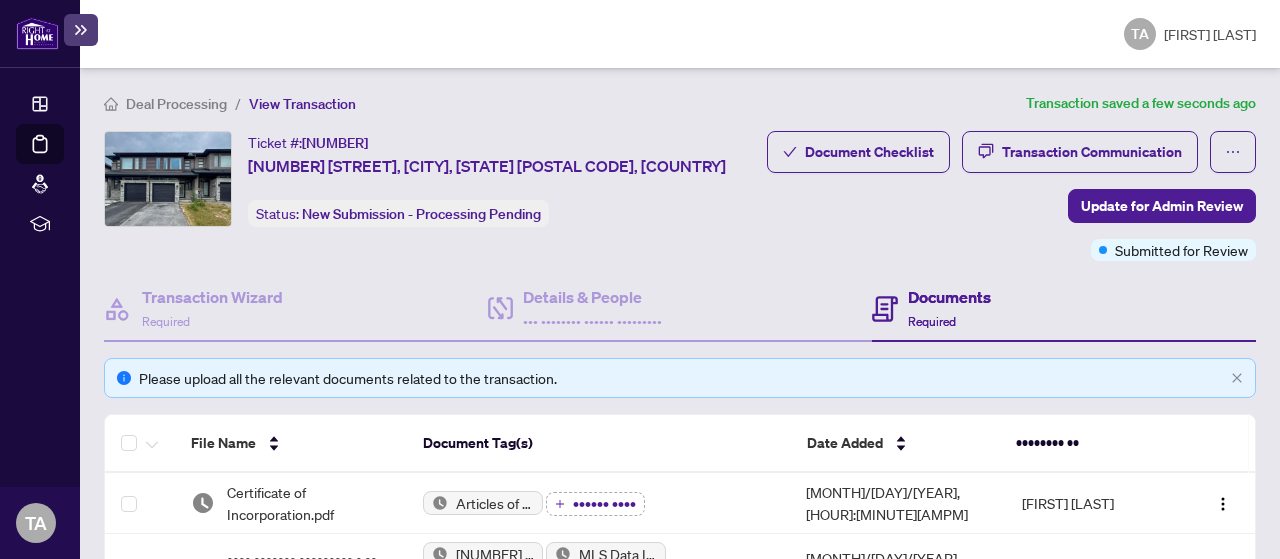 click on "Deal Processing" at bounding box center [63, 158] 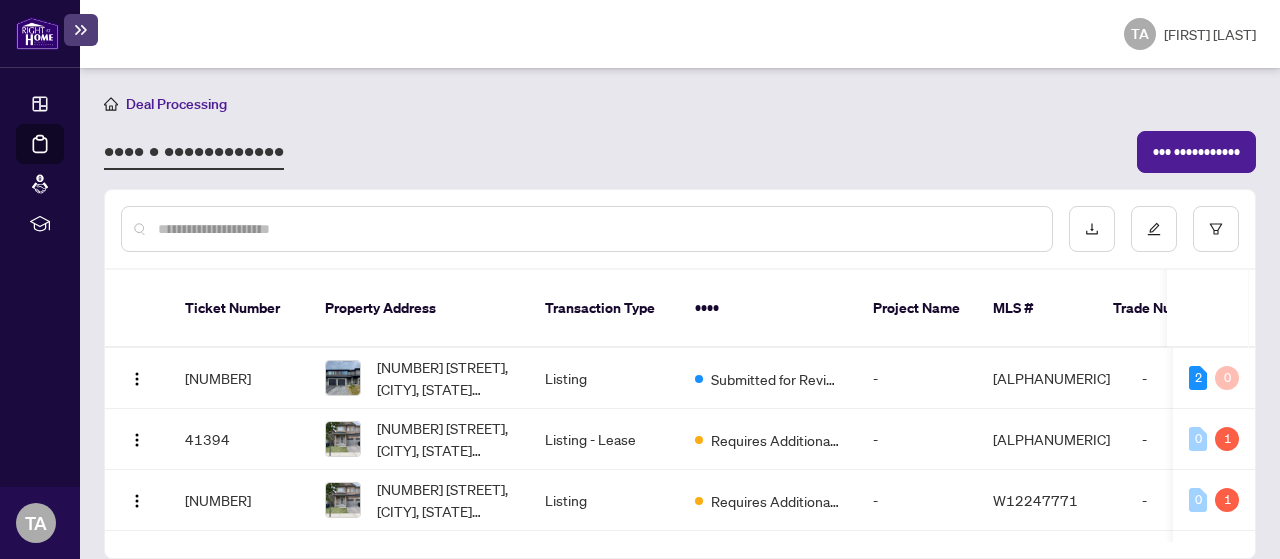 click at bounding box center [597, 229] 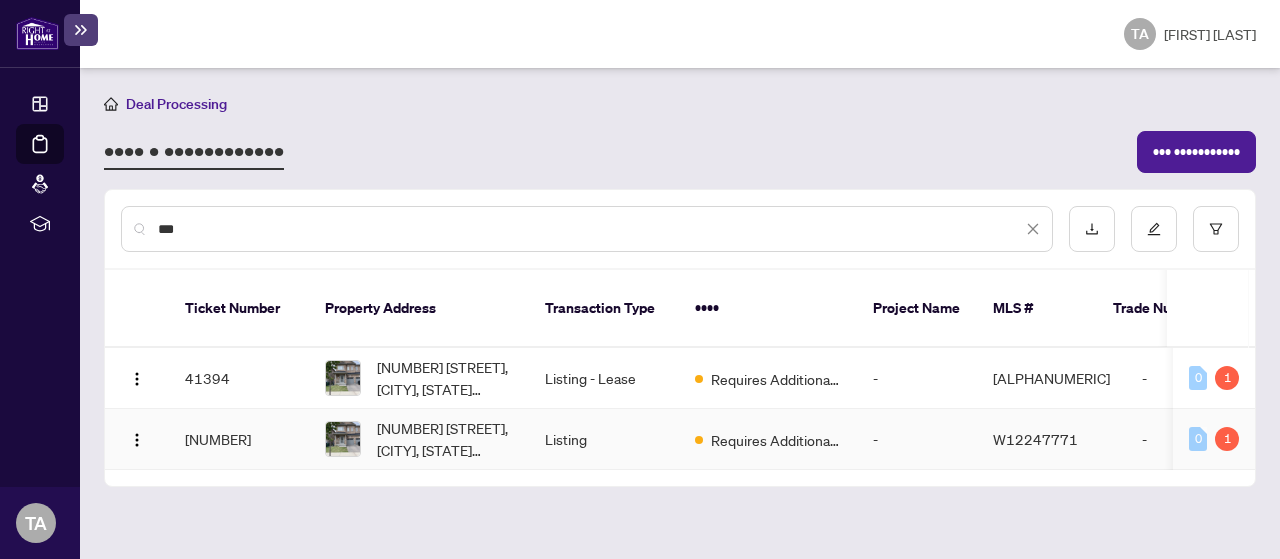 type on "***" 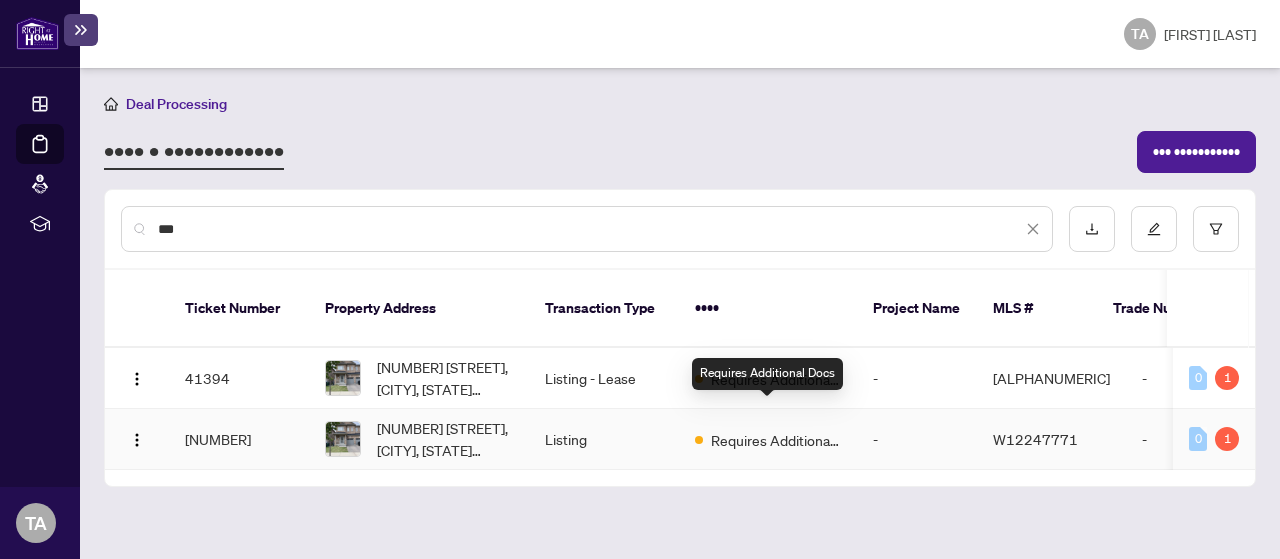 click on "Requires Additional Docs" at bounding box center (768, 439) 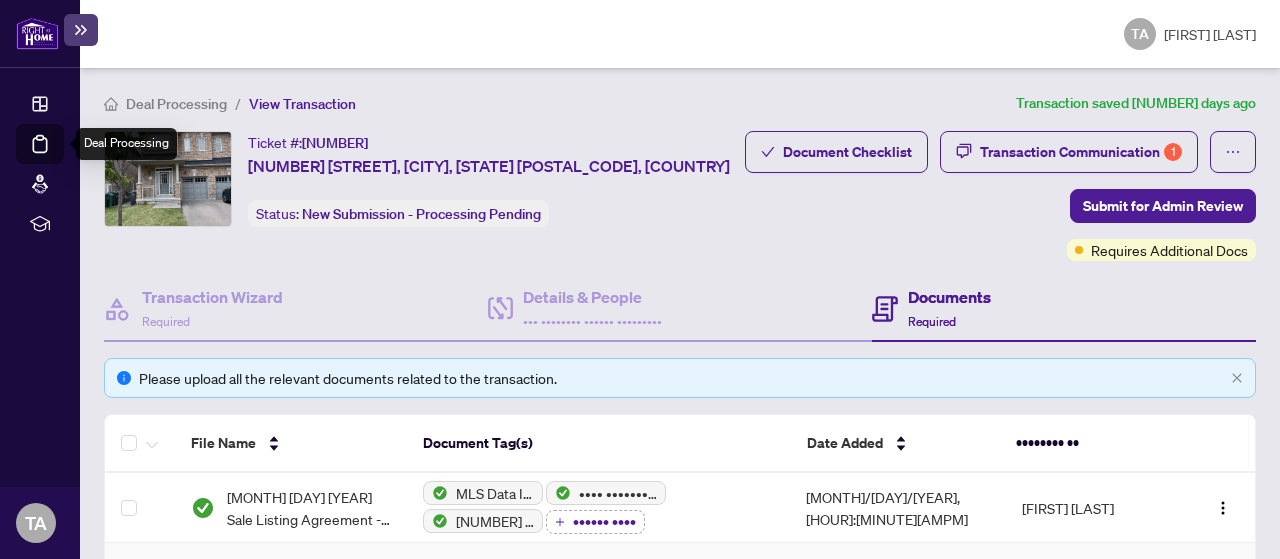 click on "Deal Processing" at bounding box center (63, 158) 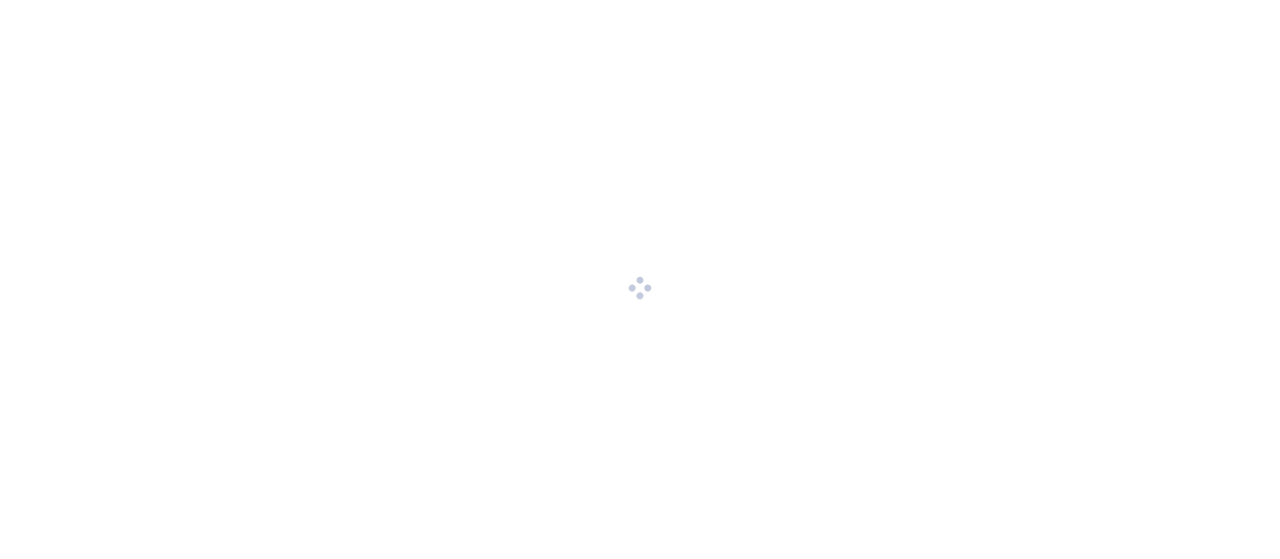 scroll, scrollTop: 0, scrollLeft: 0, axis: both 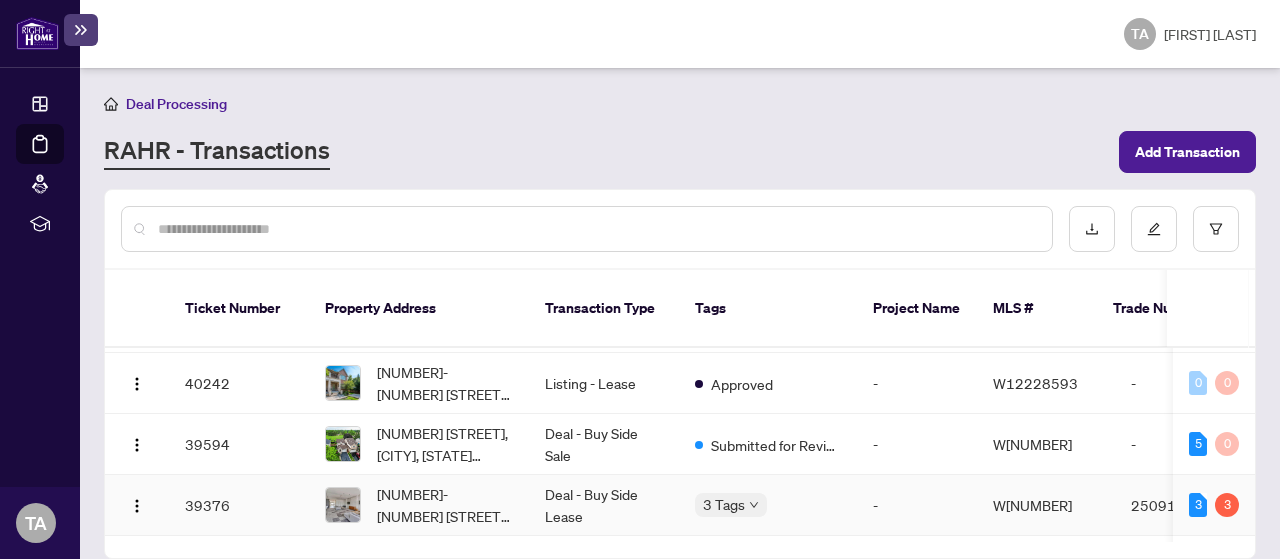 click on "3 Tags" at bounding box center [419, 505] 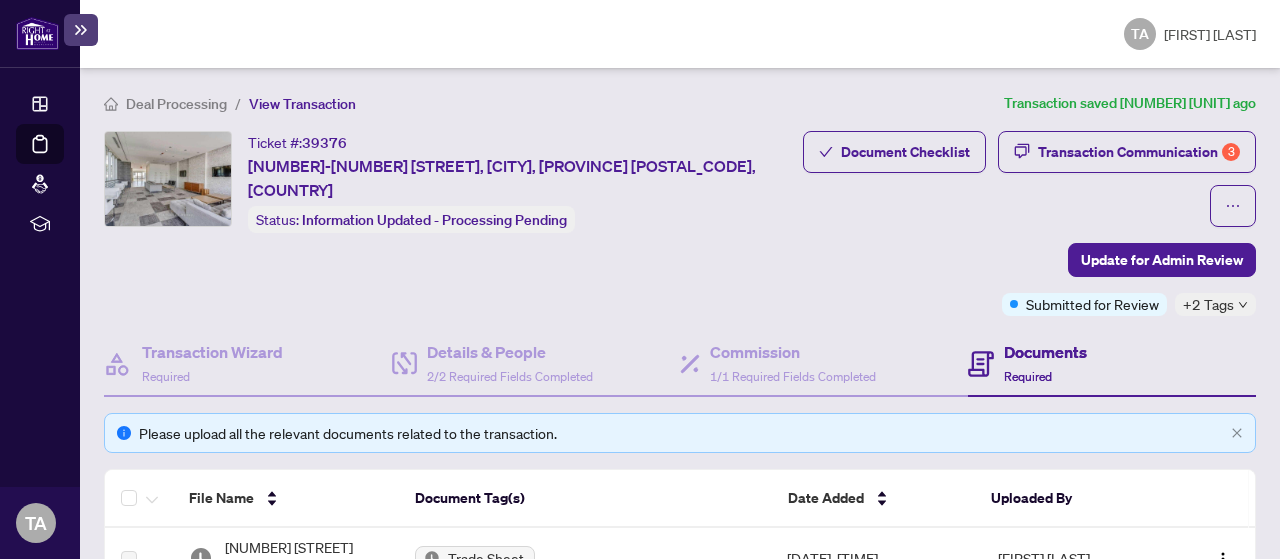 scroll, scrollTop: 0, scrollLeft: 0, axis: both 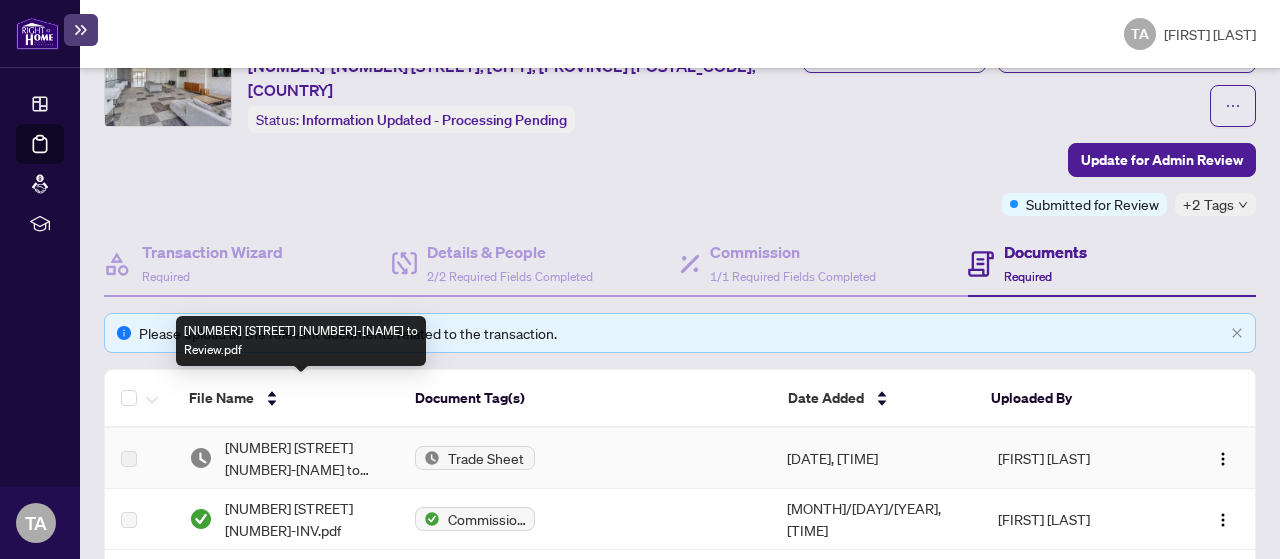 click on "[NUMBER] [STREET] [NUMBER]-[NAME] to Review.pdf" at bounding box center [304, 458] 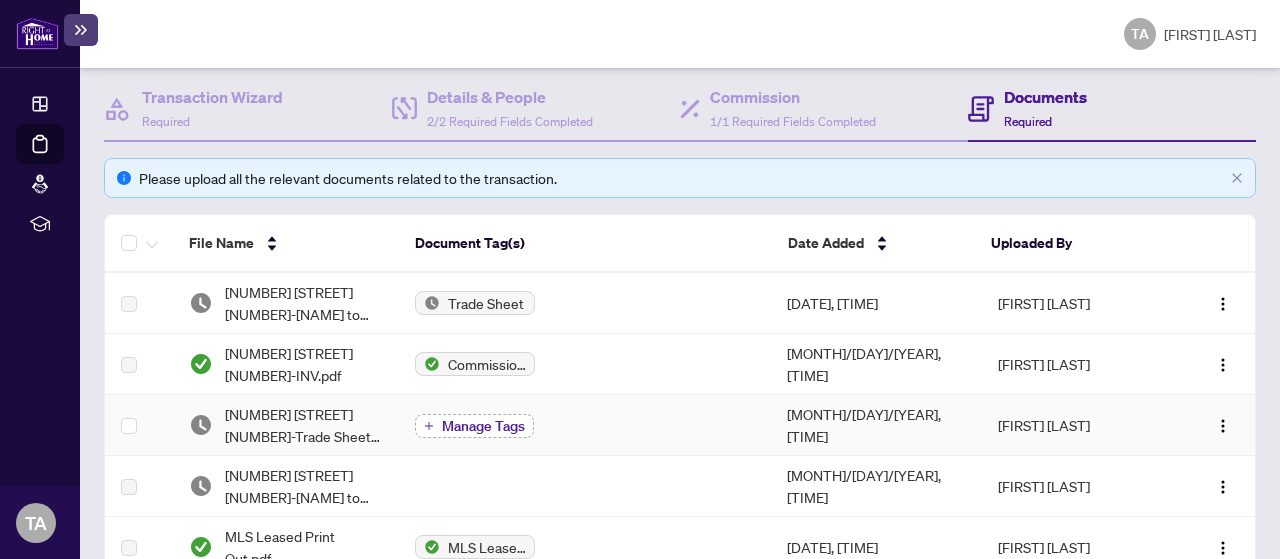 scroll, scrollTop: 300, scrollLeft: 0, axis: vertical 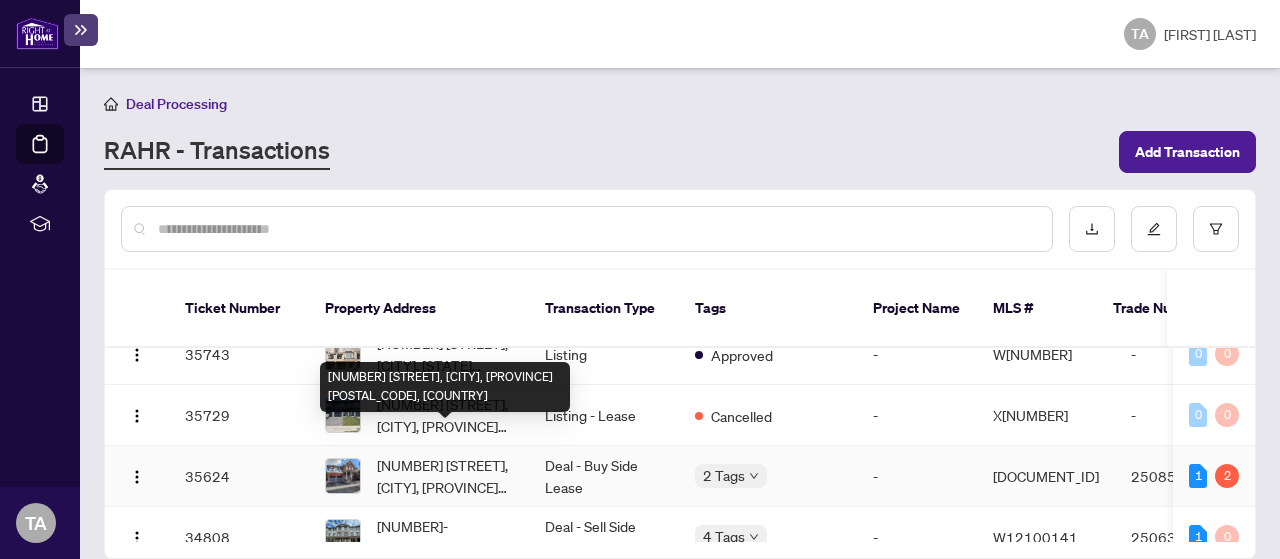 click on "[NUMBER] [STREET], [CITY], [PROVINCE] [POSTAL_CODE], [COUNTRY]" at bounding box center [445, 476] 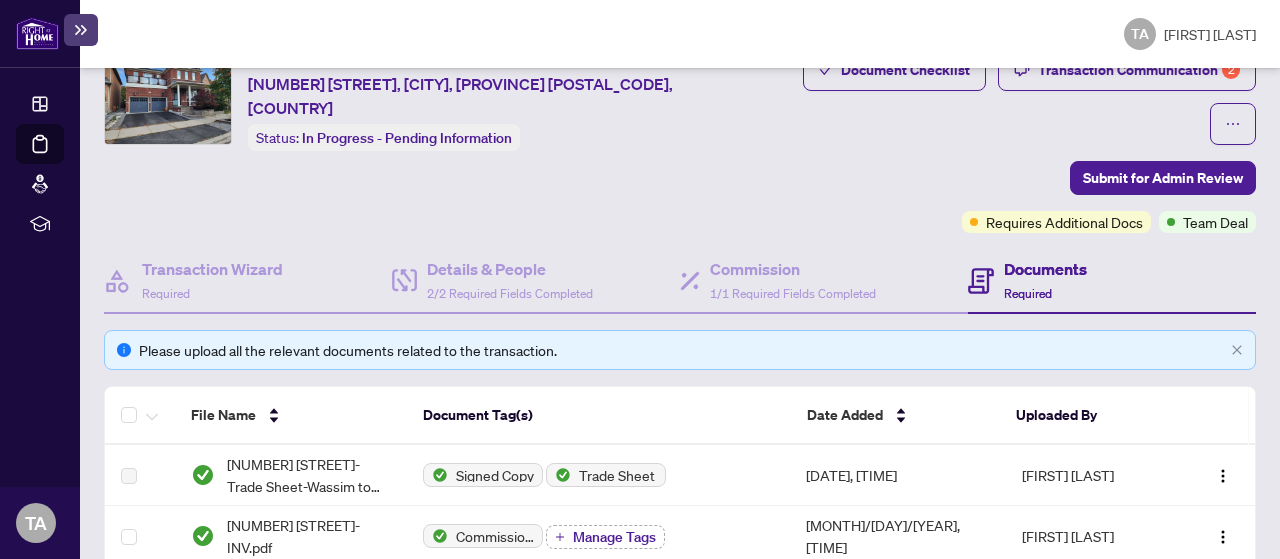scroll, scrollTop: 100, scrollLeft: 0, axis: vertical 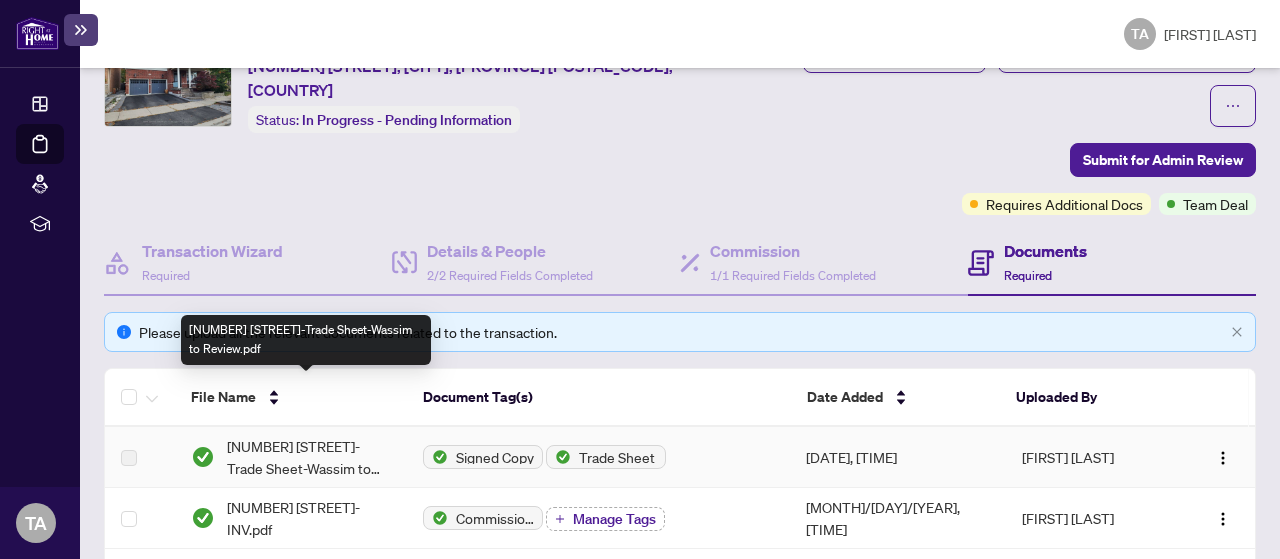 click on "[NUMBER] [STREET]-Trade Sheet-Wassim to Review.pdf" at bounding box center (309, 457) 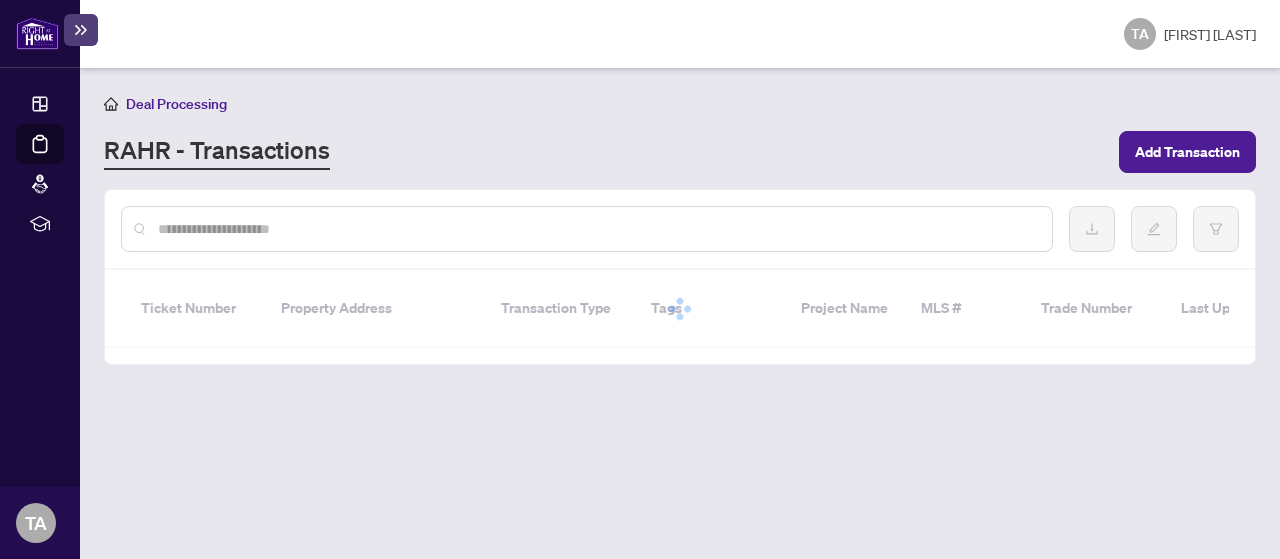 scroll, scrollTop: 0, scrollLeft: 0, axis: both 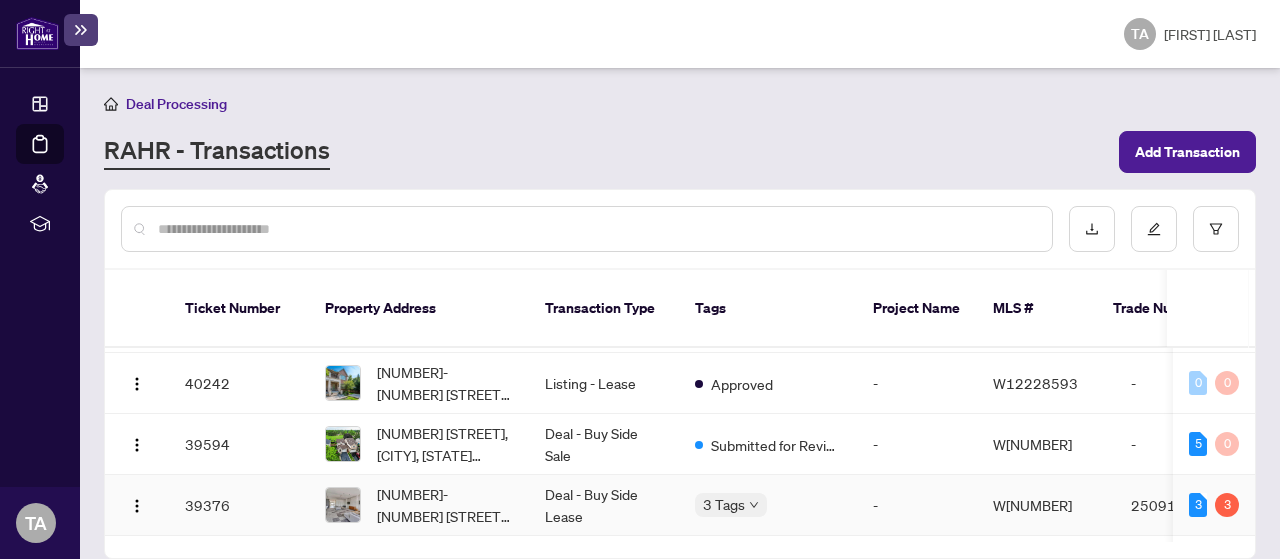 click on "[NUMBER]-[NUMBER] [STREET], [CITY], [PROVINCE] [POSTAL_CODE], [COUNTRY]" at bounding box center (445, 505) 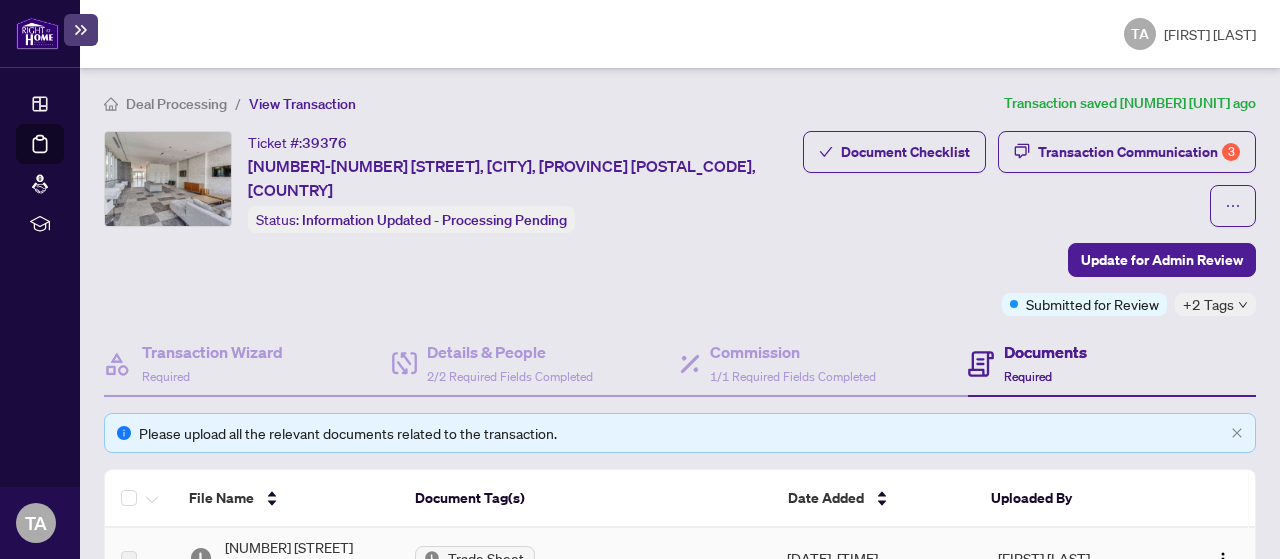scroll, scrollTop: 0, scrollLeft: 0, axis: both 